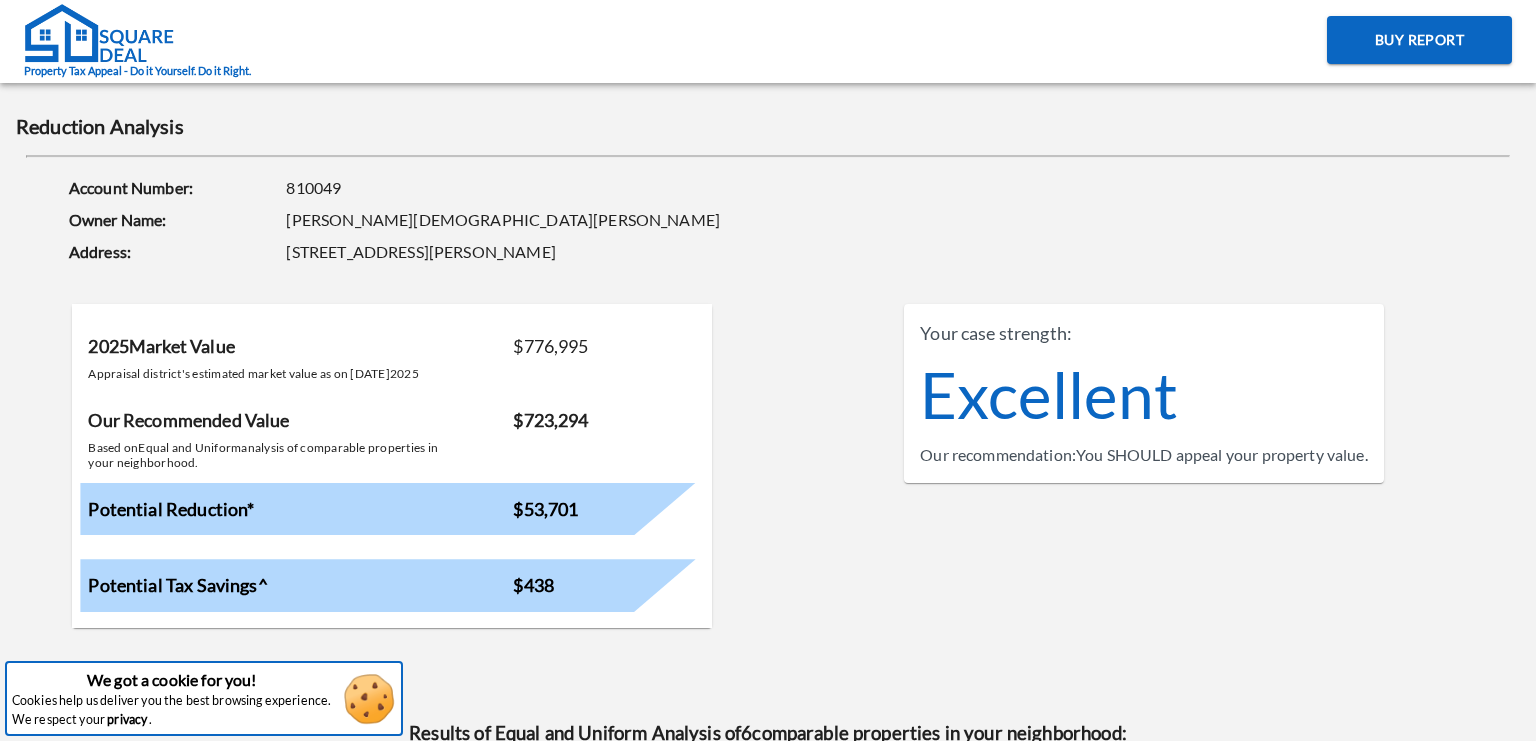 scroll, scrollTop: 0, scrollLeft: 0, axis: both 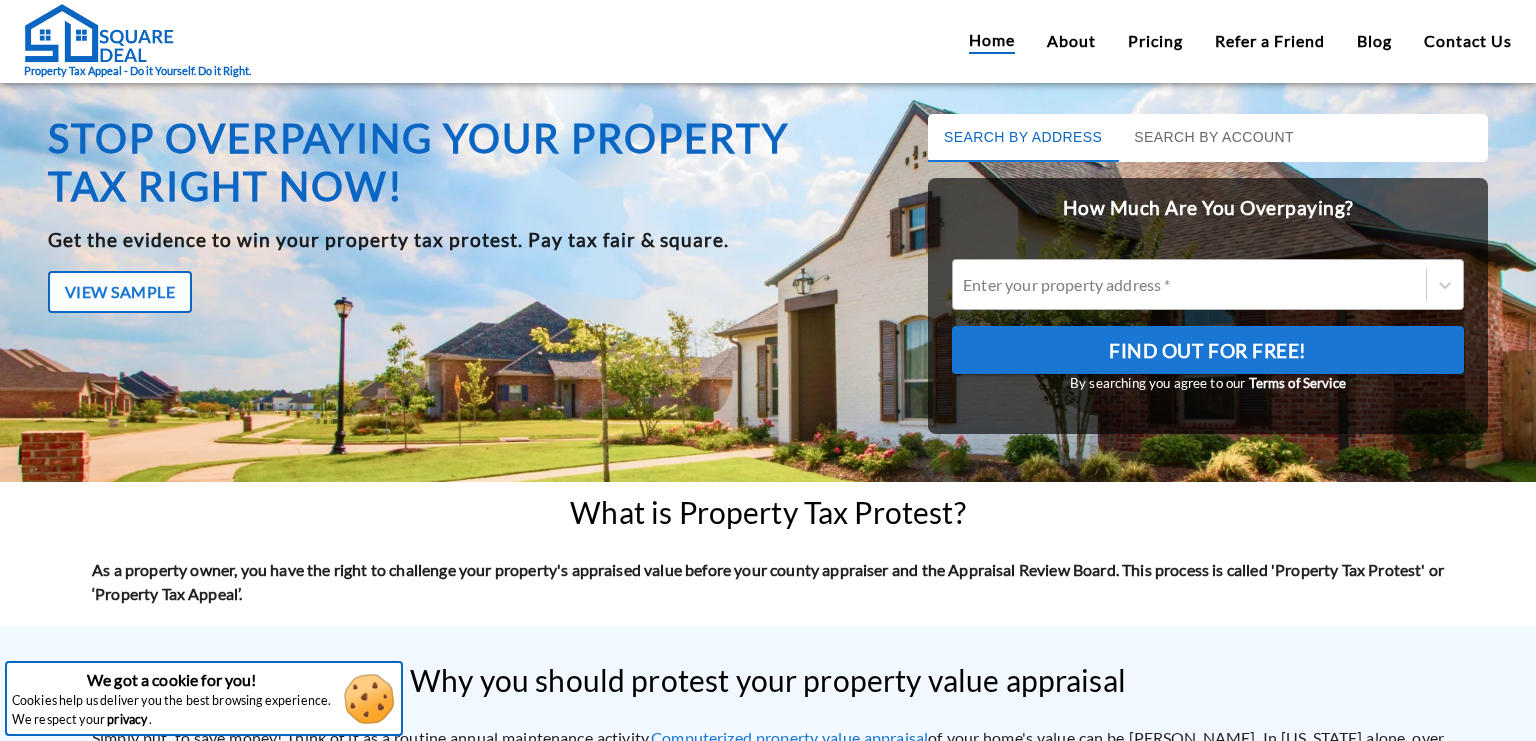 click at bounding box center (1189, 284) 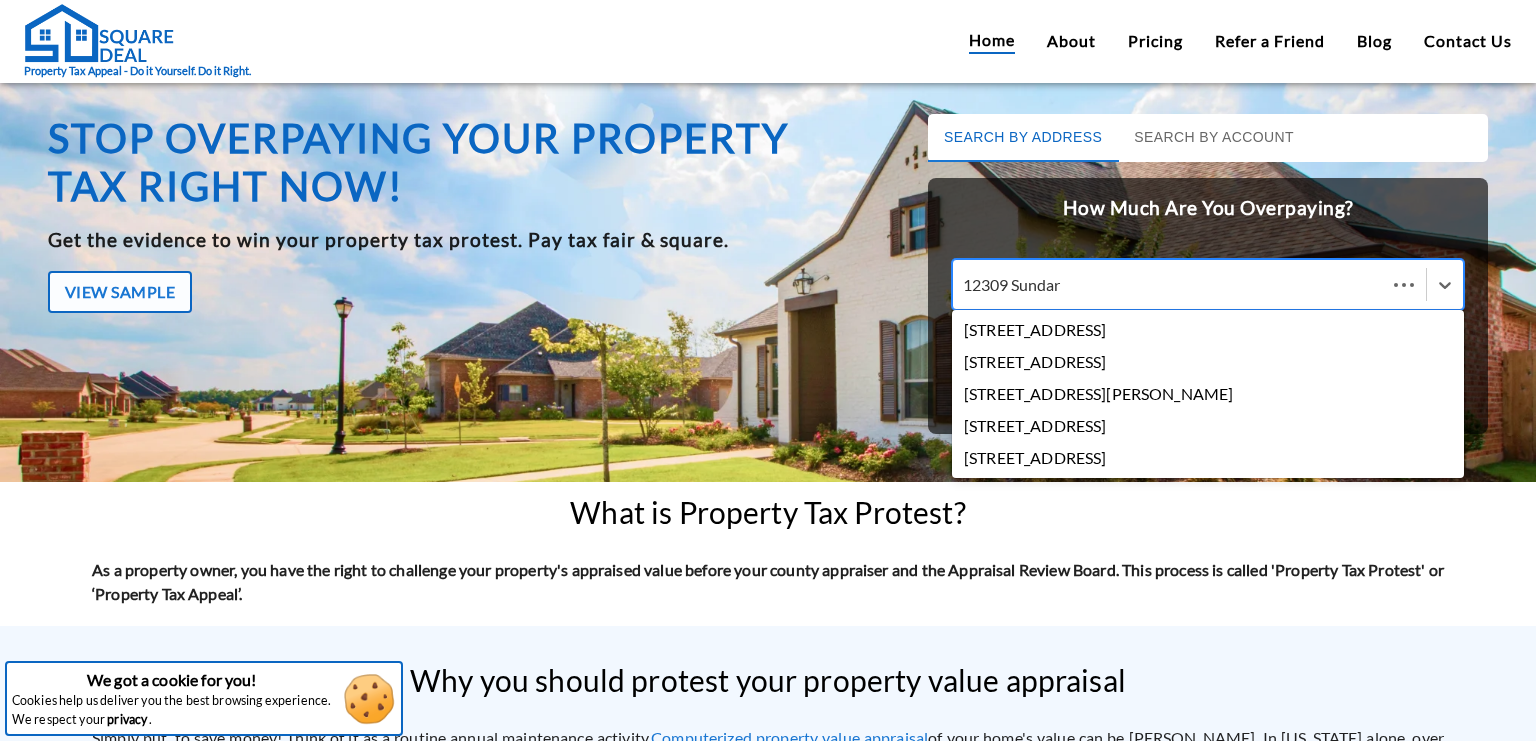 type on "12309 Sundara" 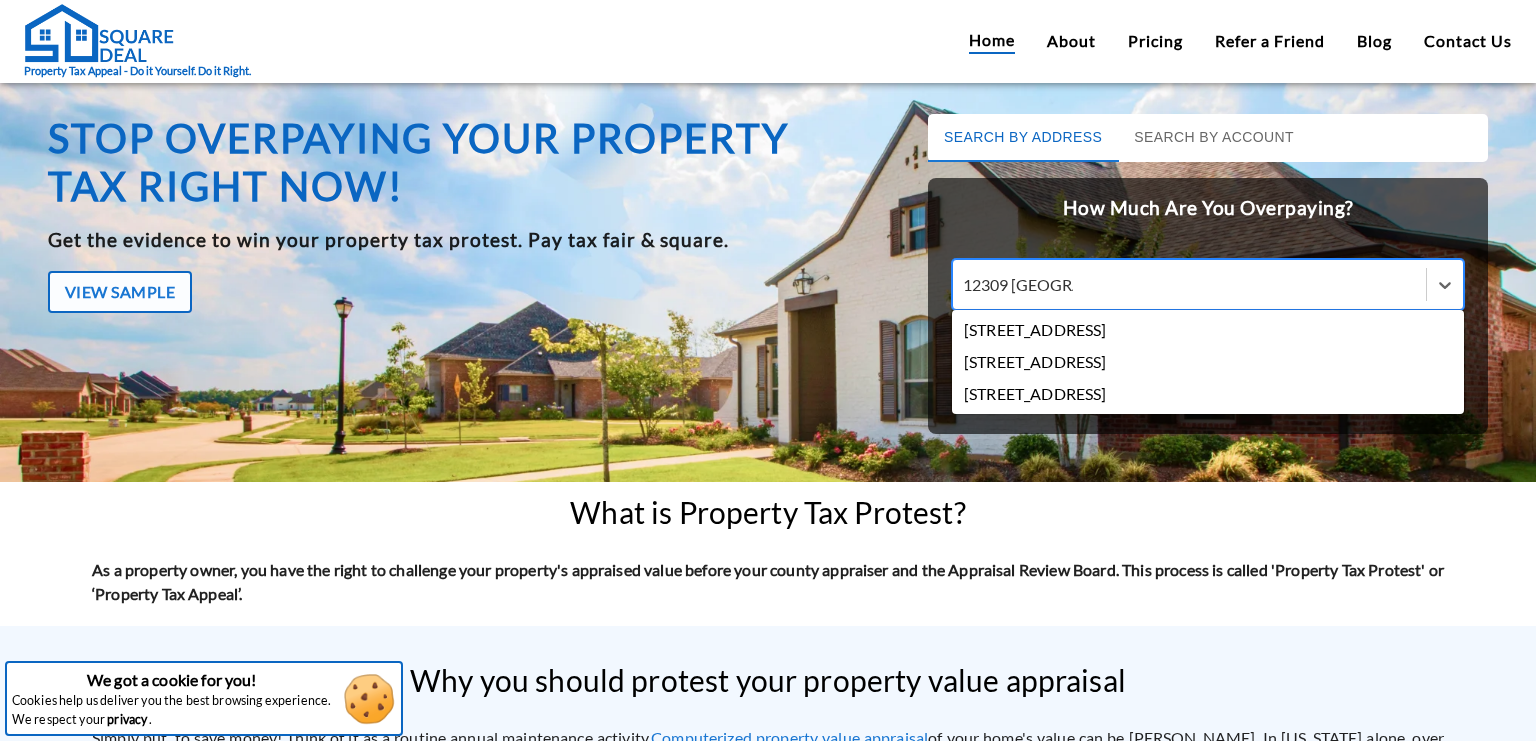 click on "12309 Sundara Dr, Austin, TX, USA" at bounding box center [1208, 330] 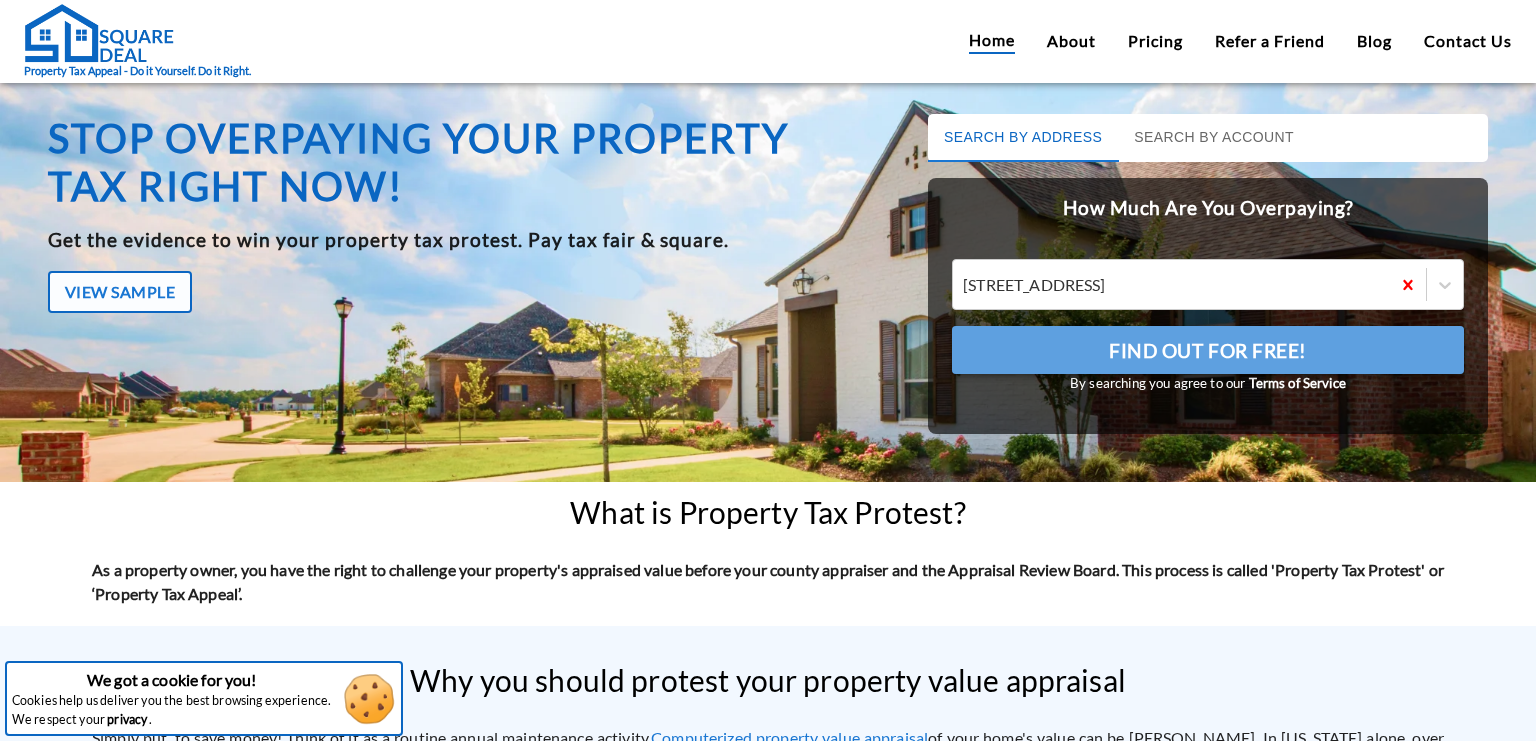 click on "Find Out For Free!" at bounding box center (1208, 351) 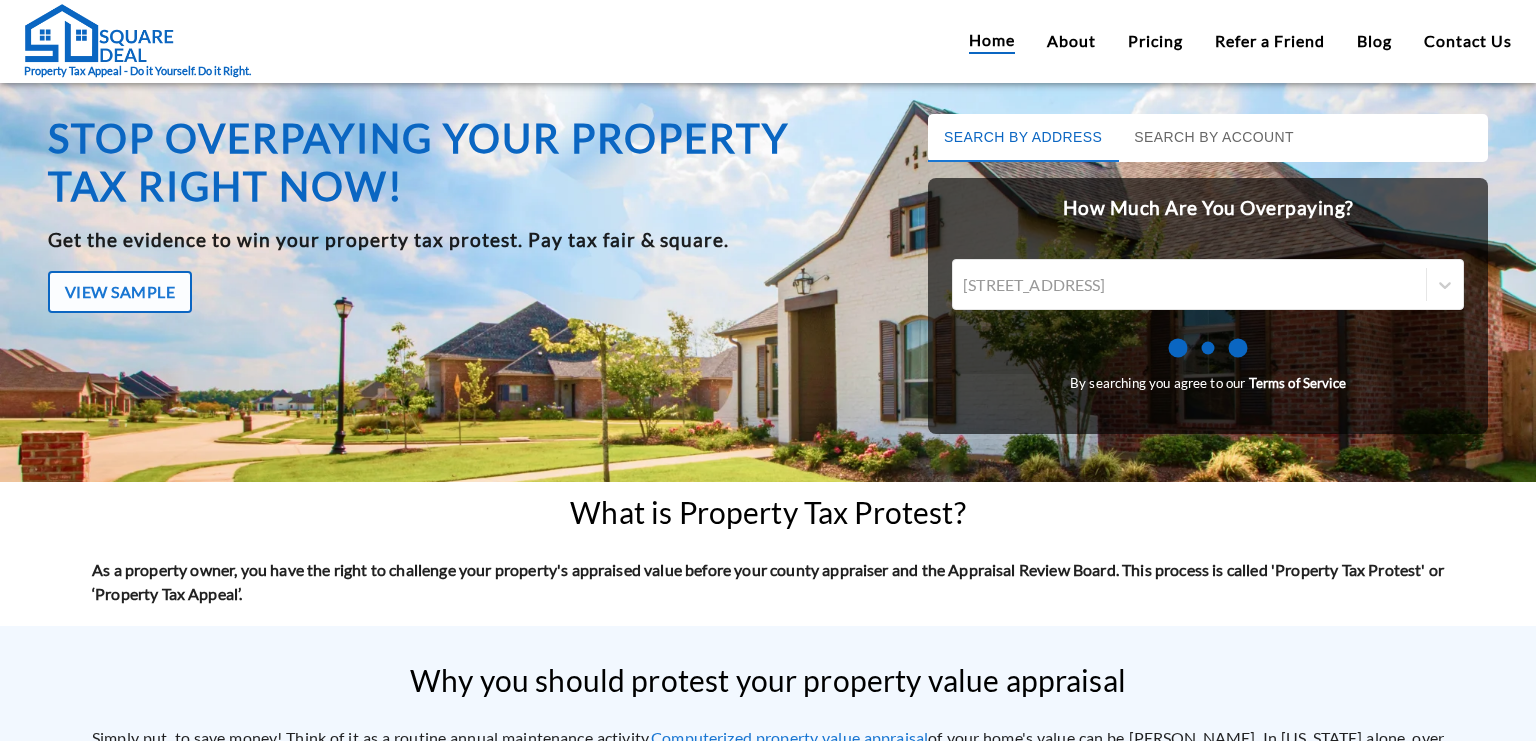 scroll, scrollTop: 0, scrollLeft: 0, axis: both 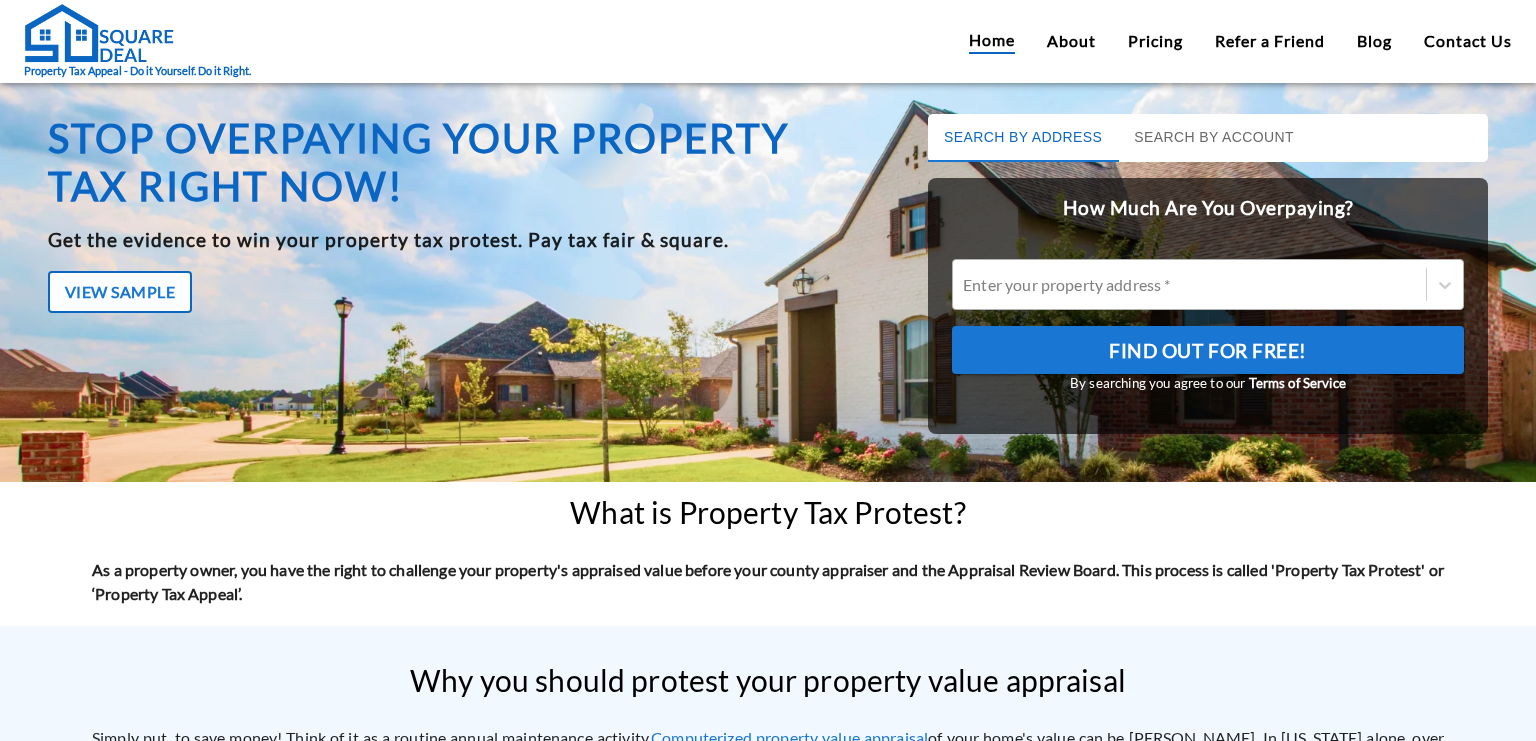 click at bounding box center [1189, 284] 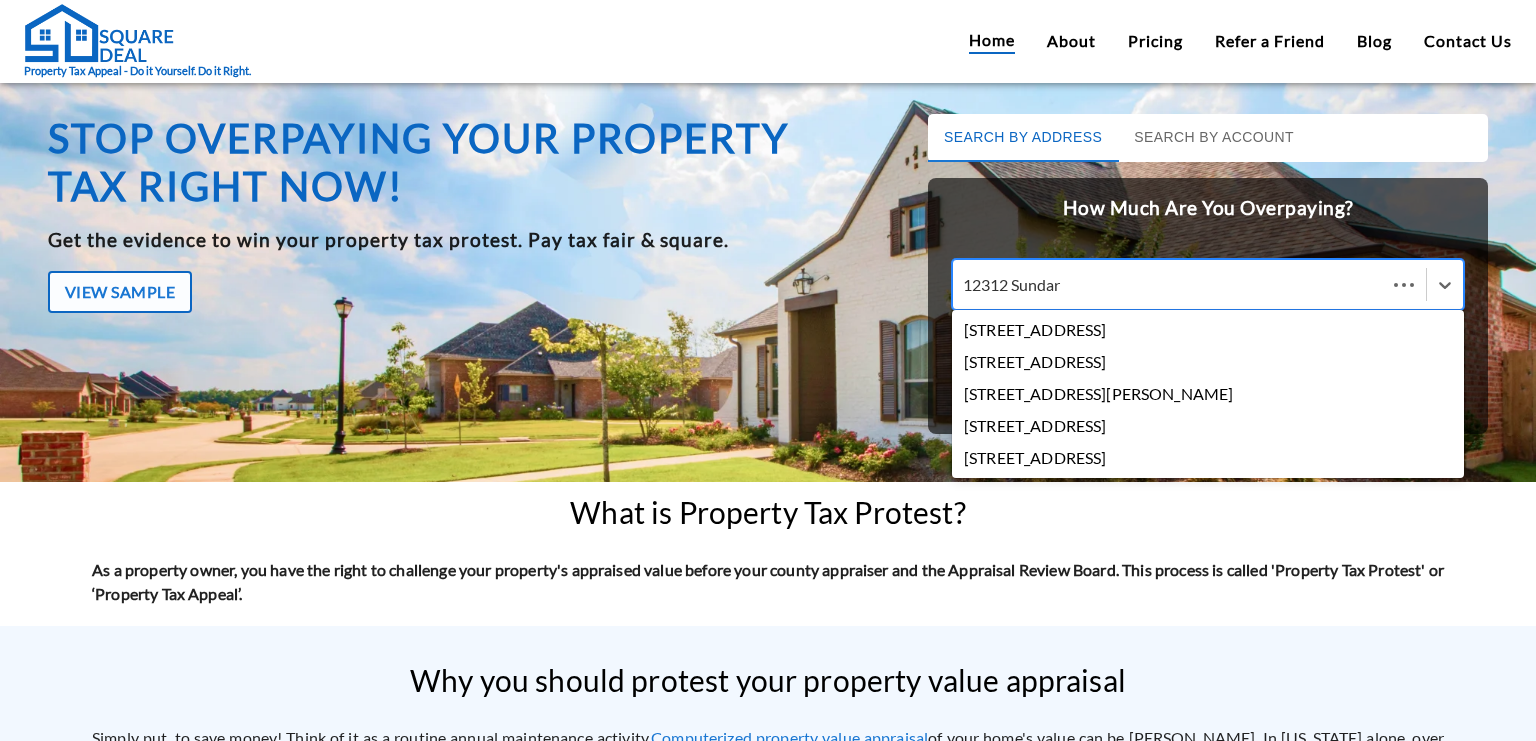 type on "12312 Sundara" 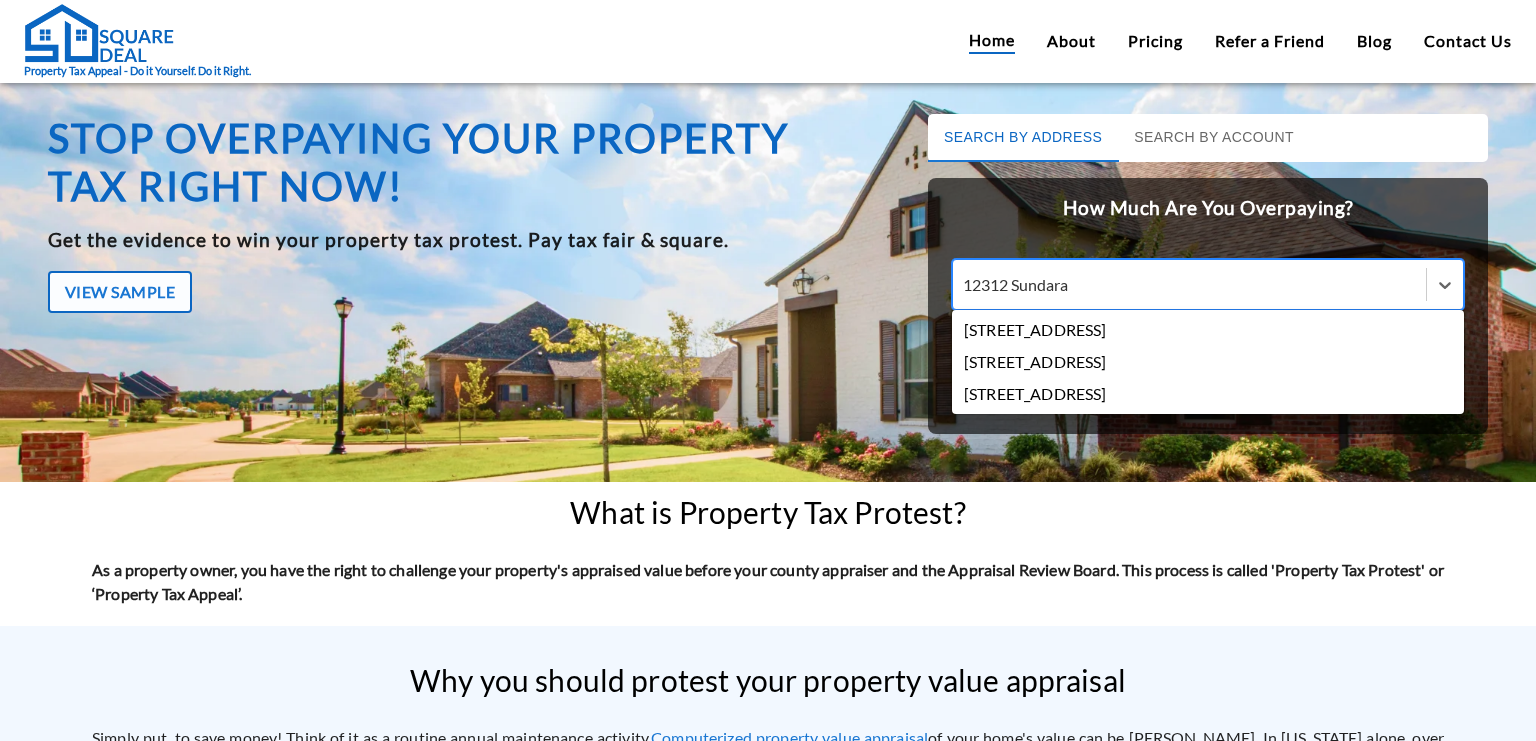 click on "12312 Sundara Dr, Austin, TX, USA" at bounding box center [1208, 330] 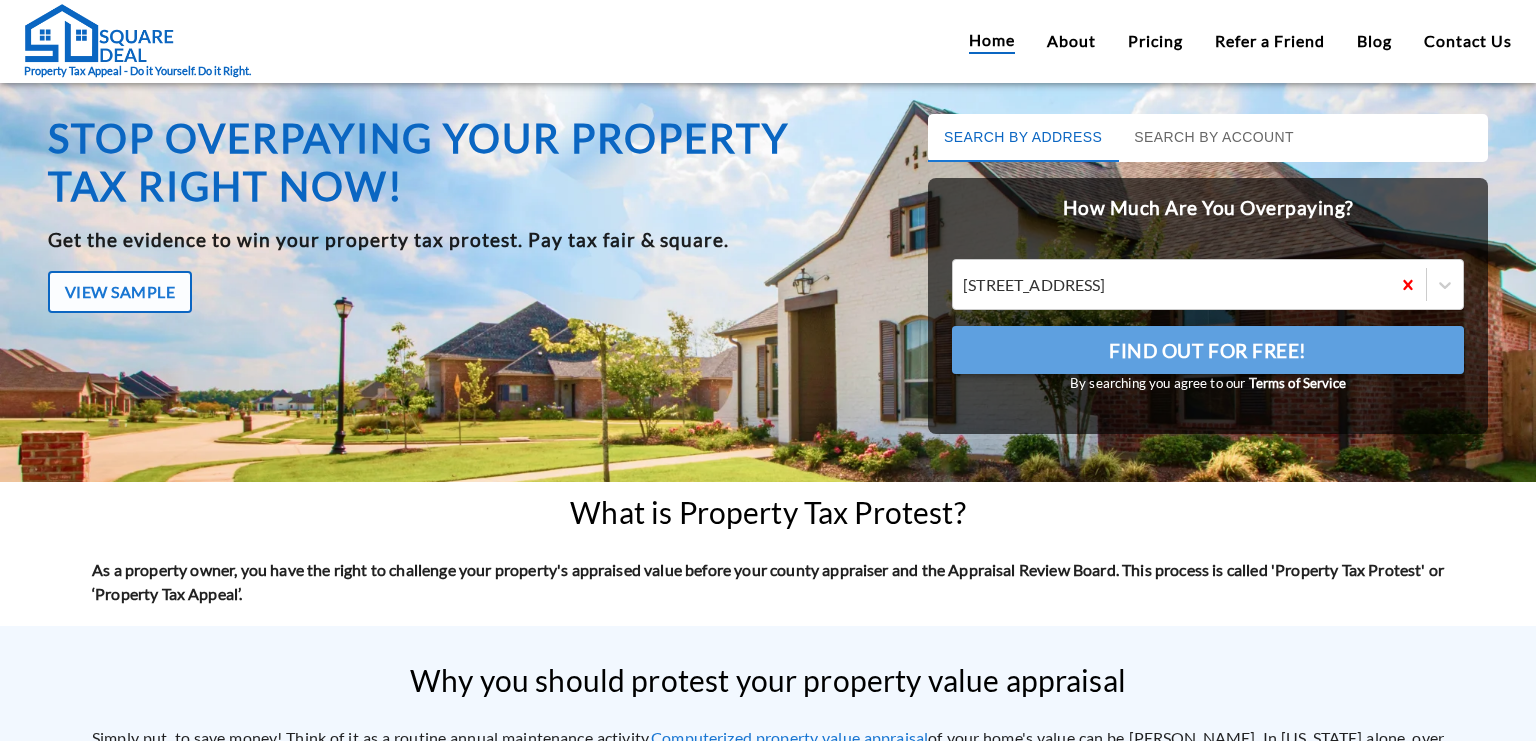click on "Find Out For Free!" at bounding box center [1208, 350] 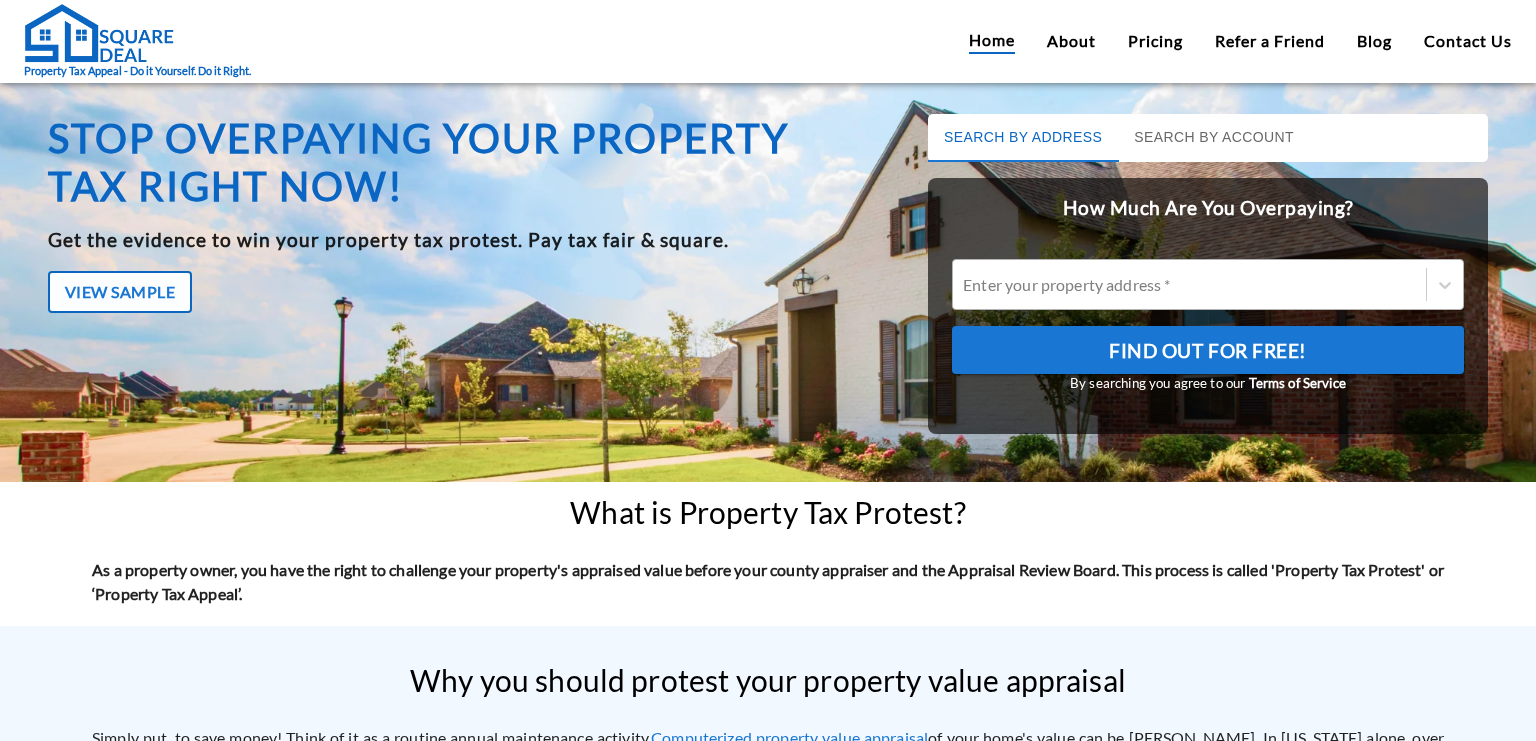 click on "Enter your property address *" at bounding box center (1189, 284) 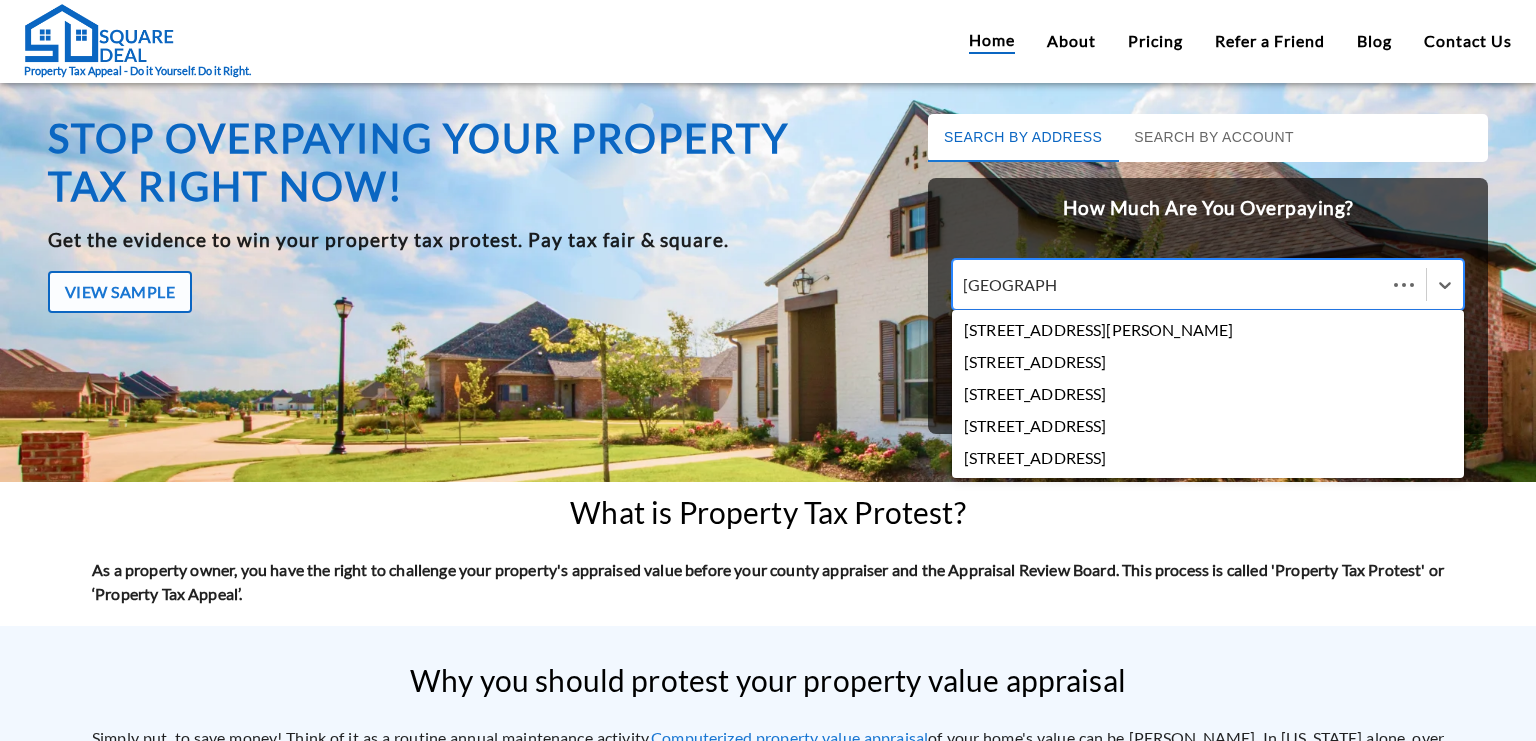 type on "7708 El Dorad" 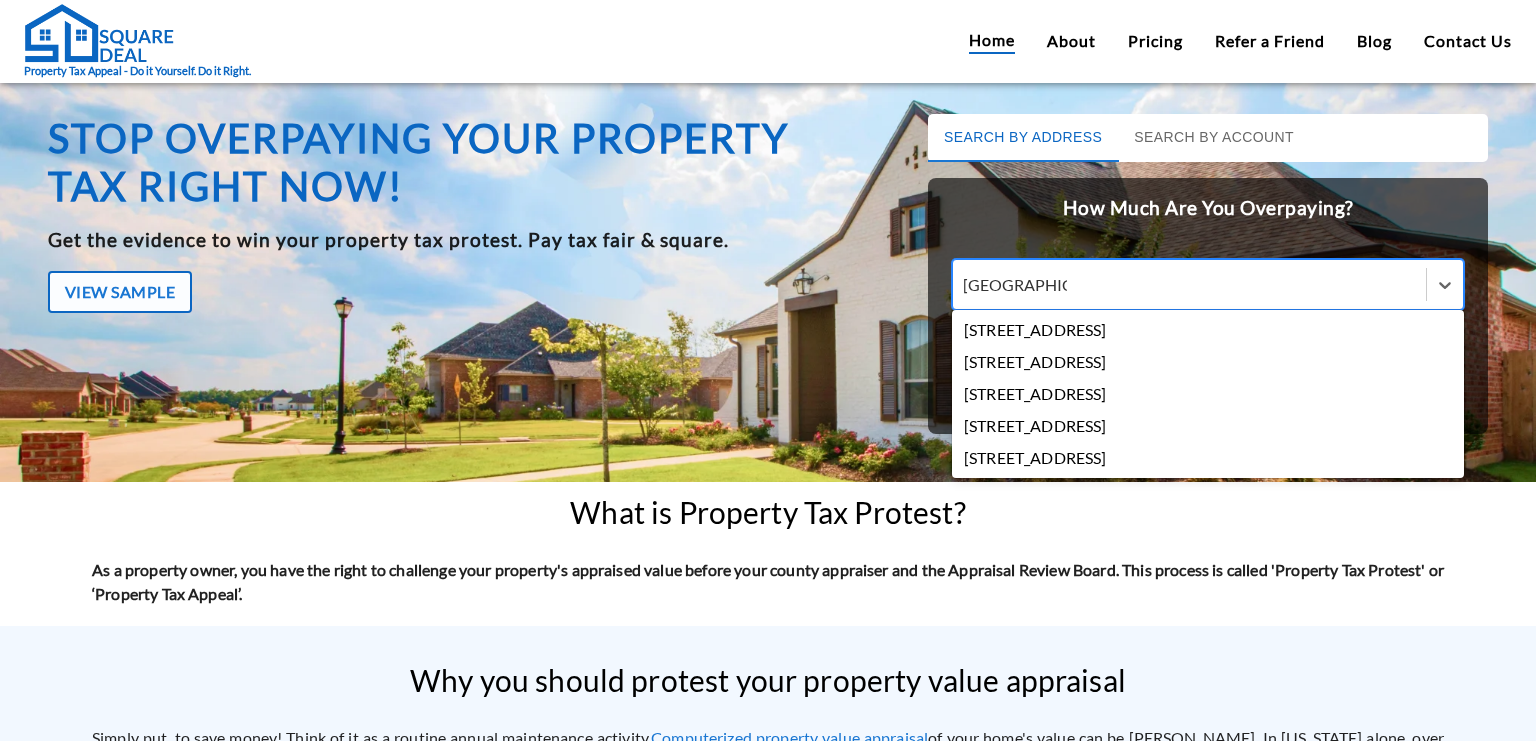click on "7708 El Dorado Drive, Austin, TX, USA" at bounding box center (1208, 330) 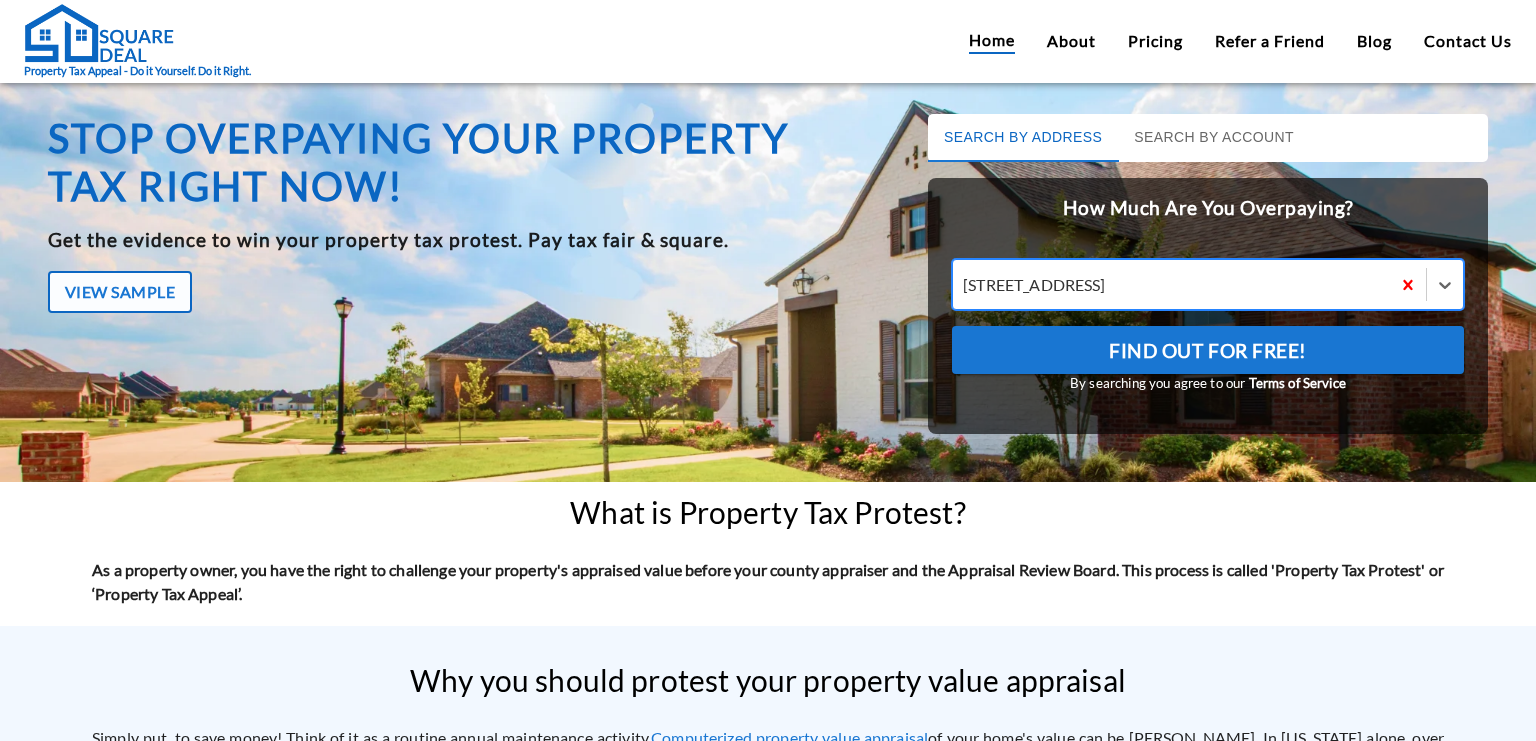 type 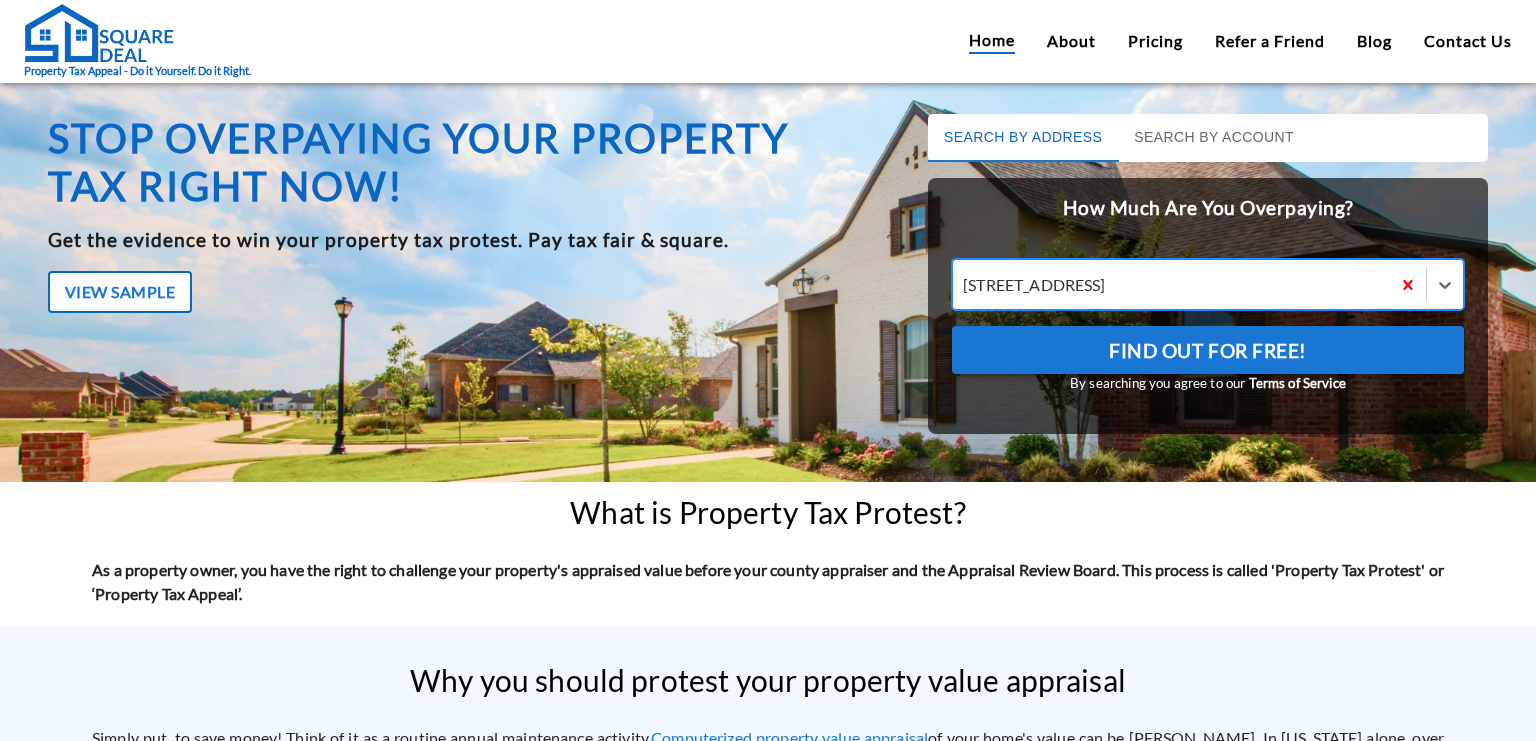 click on "Find Out For Free!" at bounding box center (1208, 351) 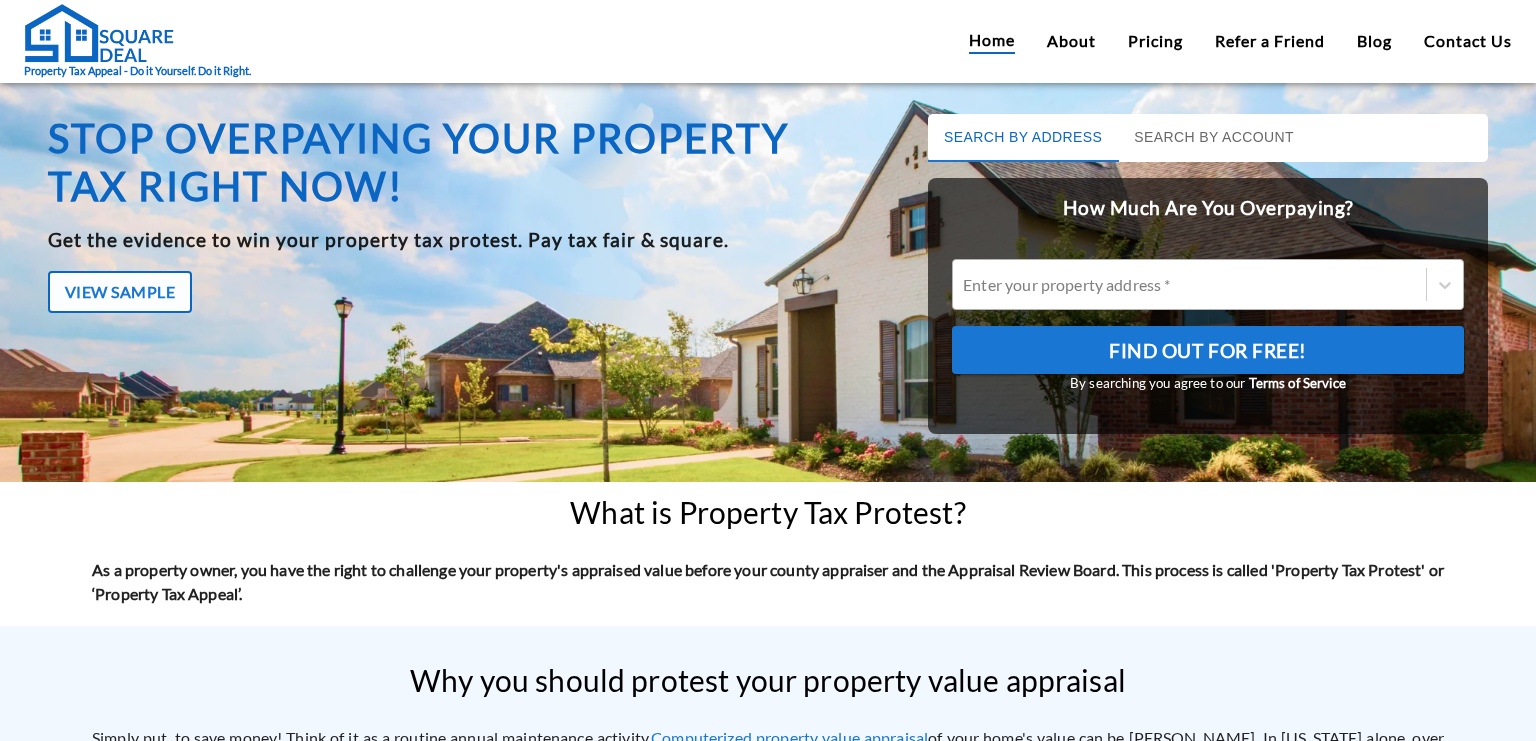 click at bounding box center [1189, 284] 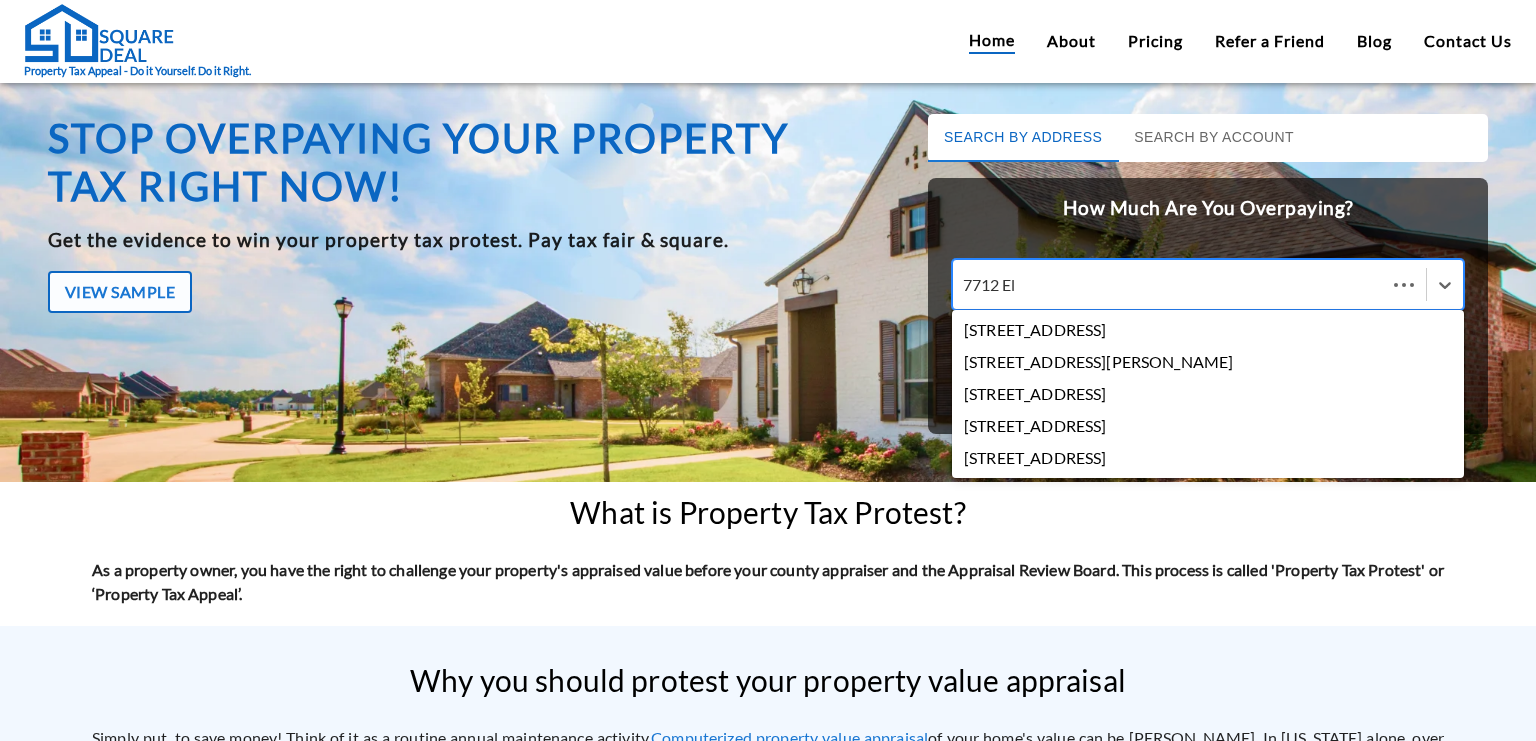 type on "7712 El D" 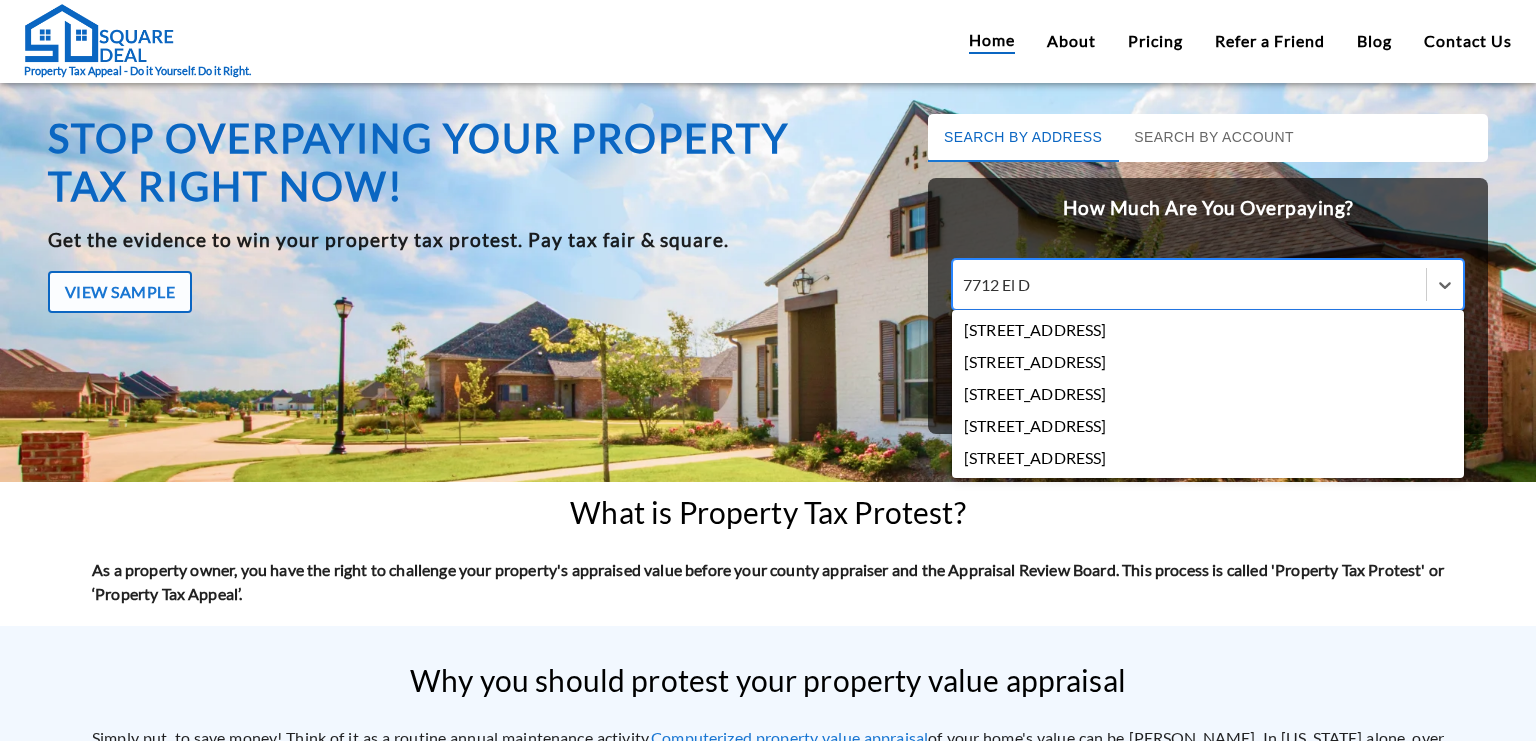 click on "7712 El Dorado Drive, Austin, TX, USA" at bounding box center (1208, 330) 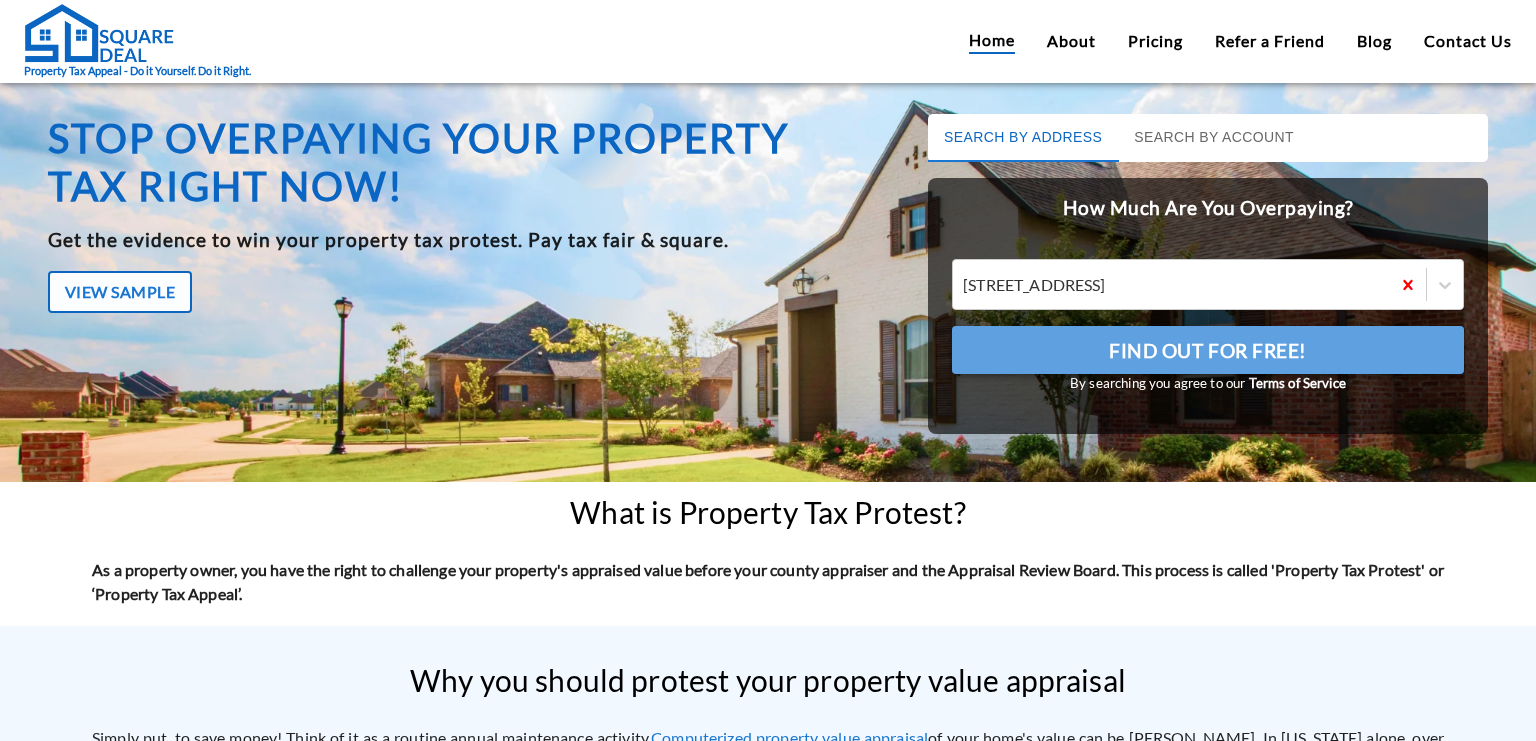 click on "Find Out For Free!" at bounding box center (1208, 350) 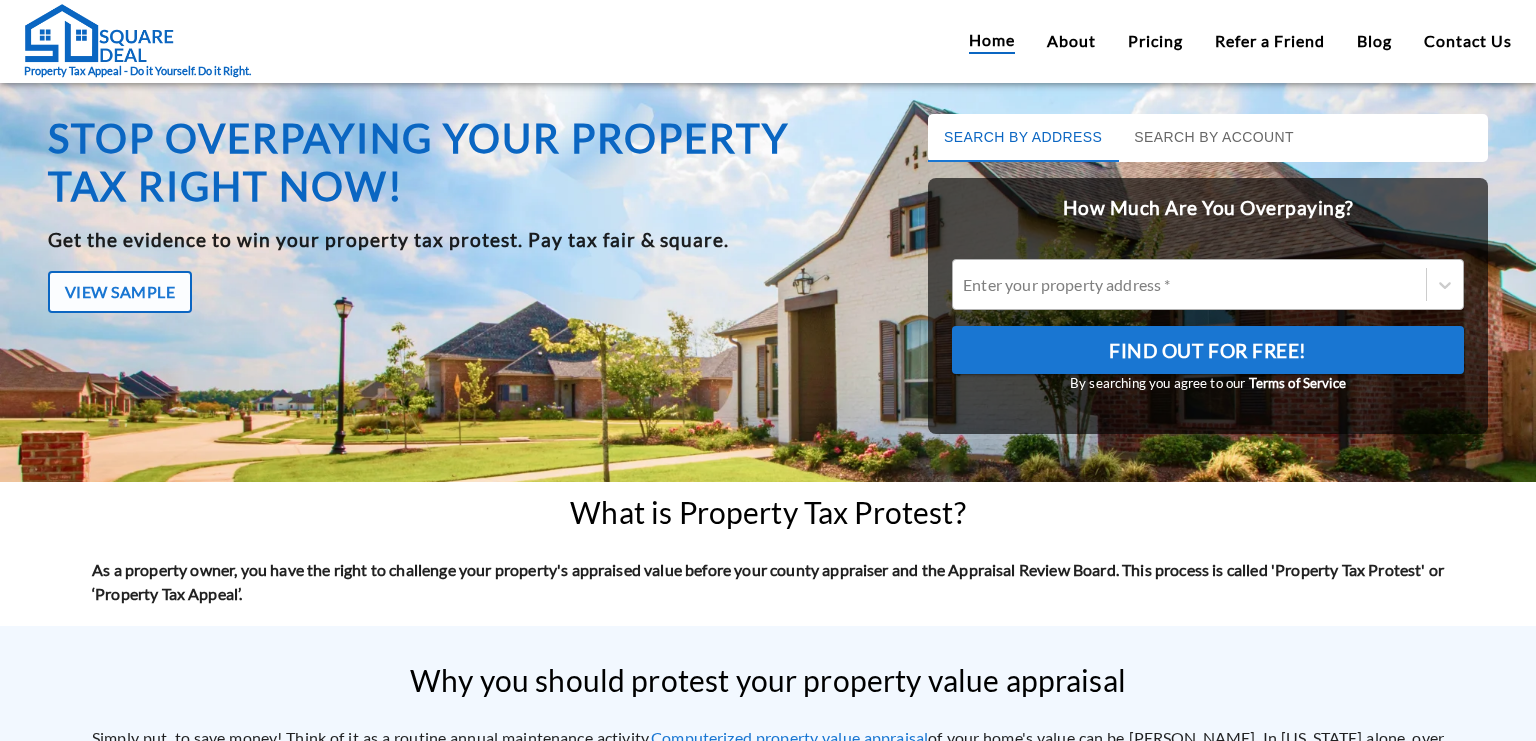 click on "Enter your property address *" at bounding box center (1189, 284) 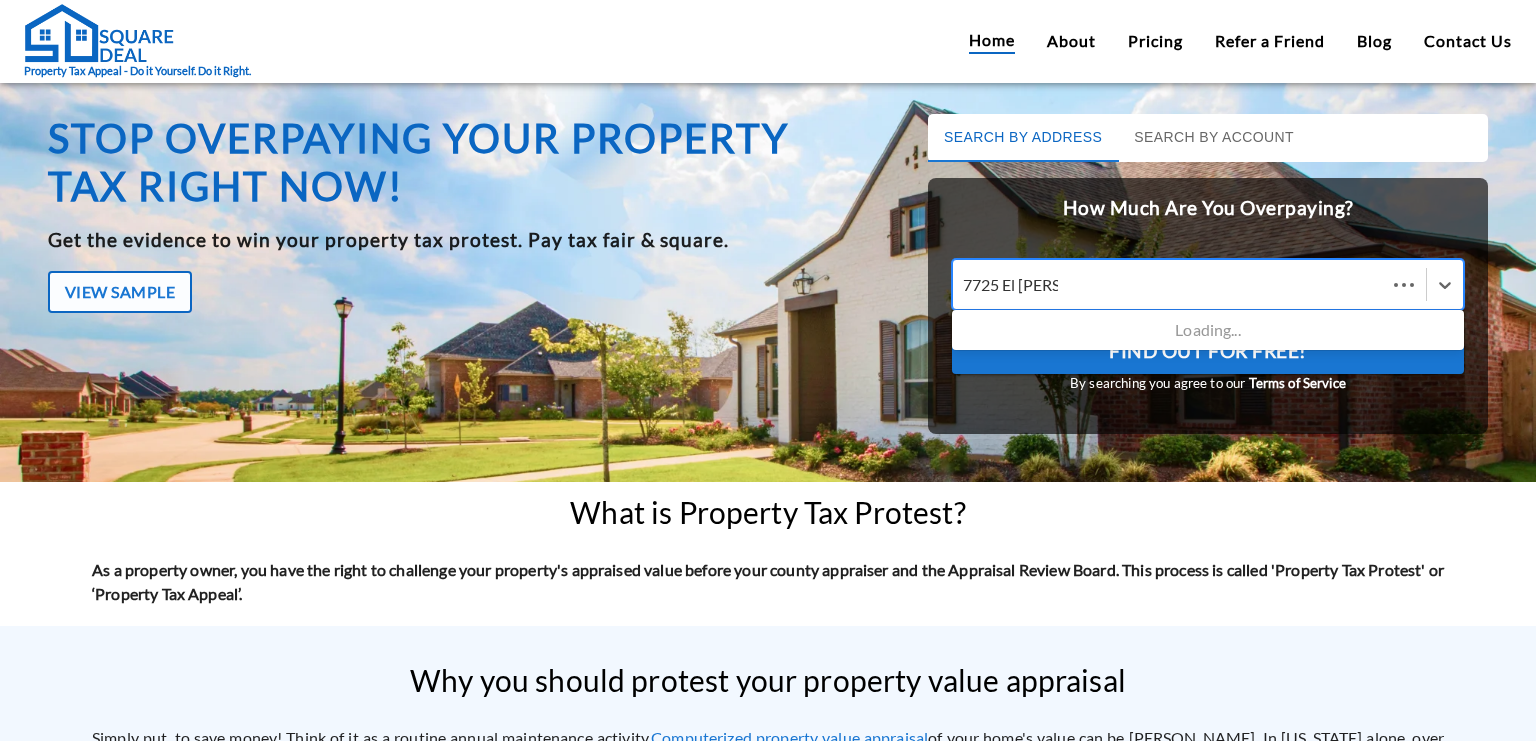 type on "7725 El Dorad" 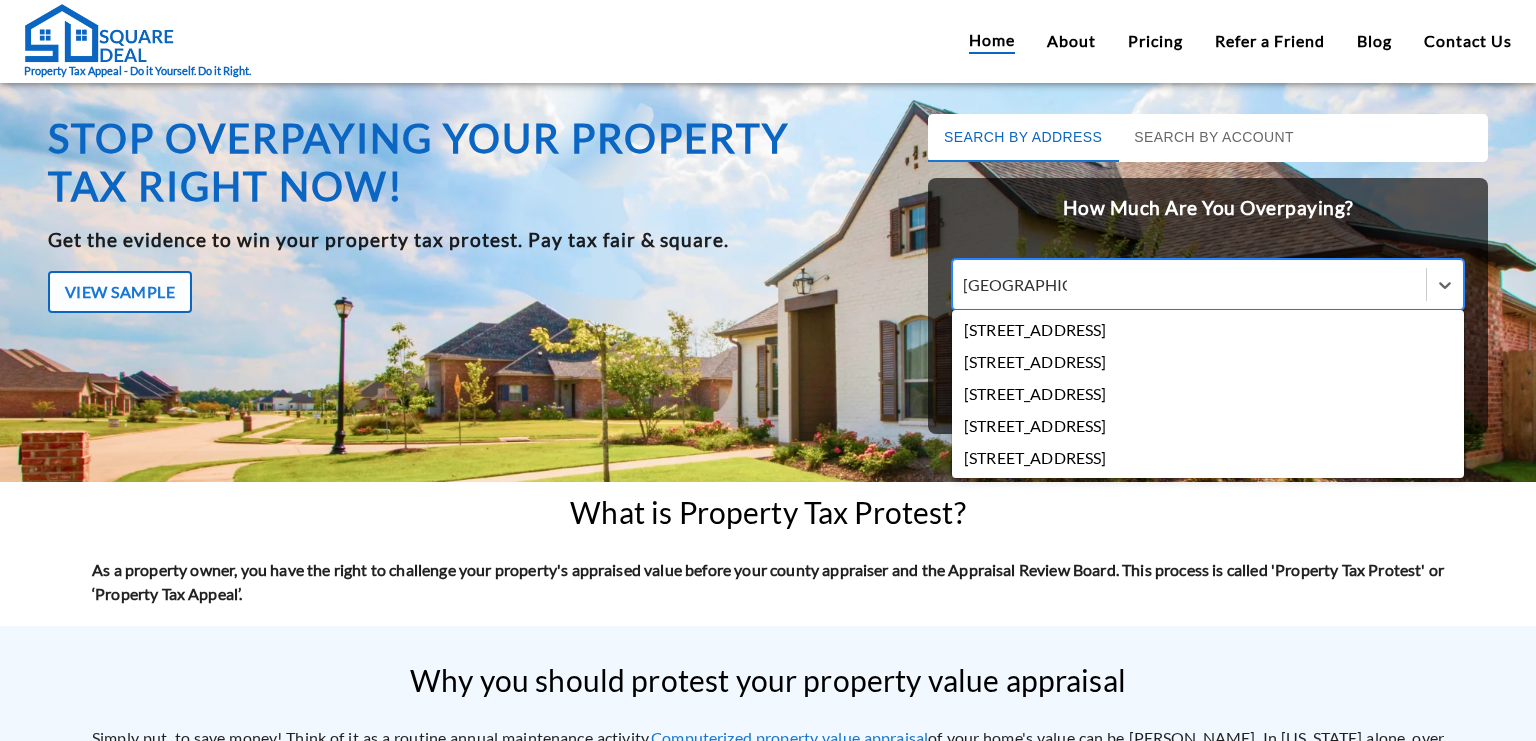 click on "7725 El Dorado Drive, Austin, TX, USA" at bounding box center [1208, 330] 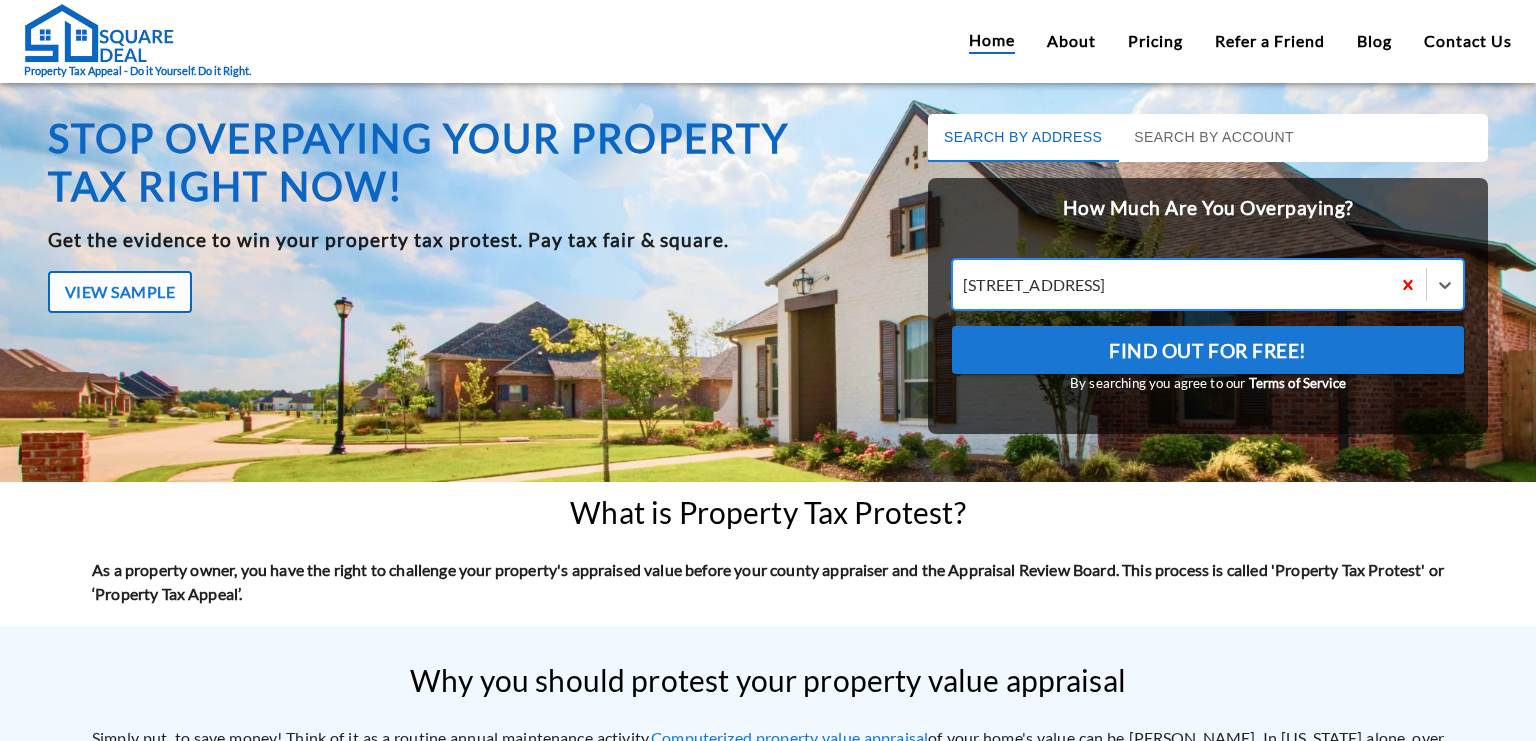 click on "Find Out For Free!" at bounding box center (1208, 350) 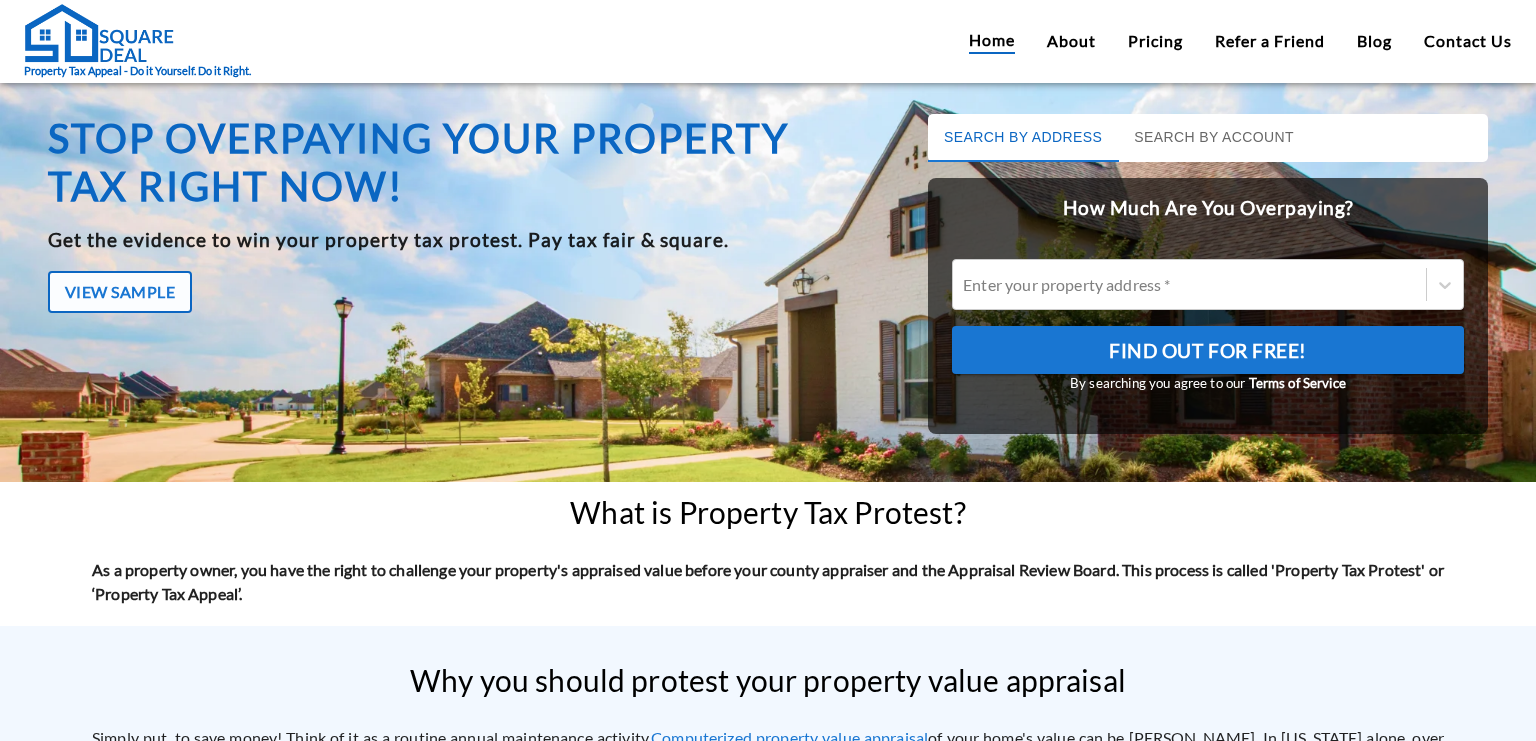 click on "Property Tax Appeal - Do it Yourself. Do it Right." at bounding box center [137, 41] 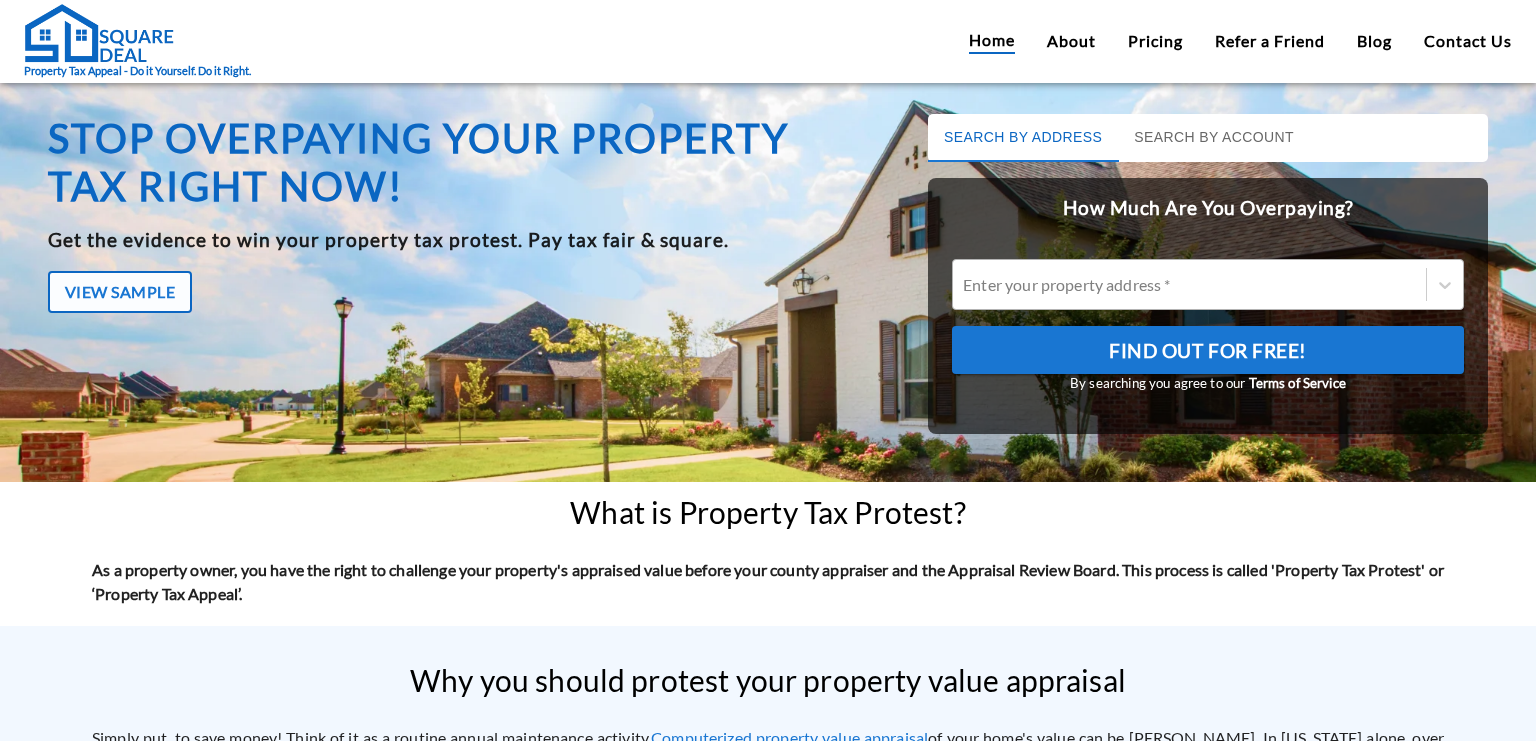 click at bounding box center [1189, 284] 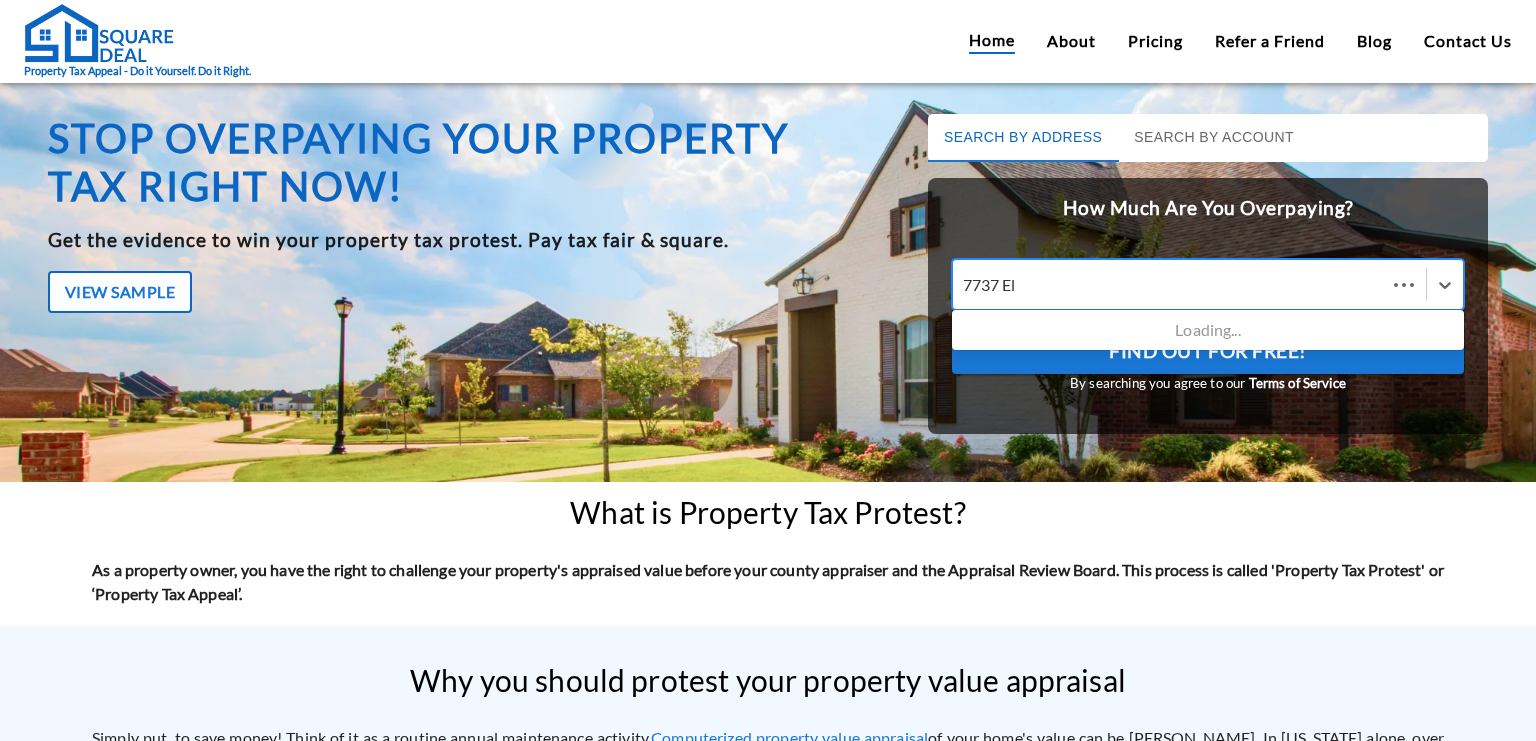type on "7737 El D" 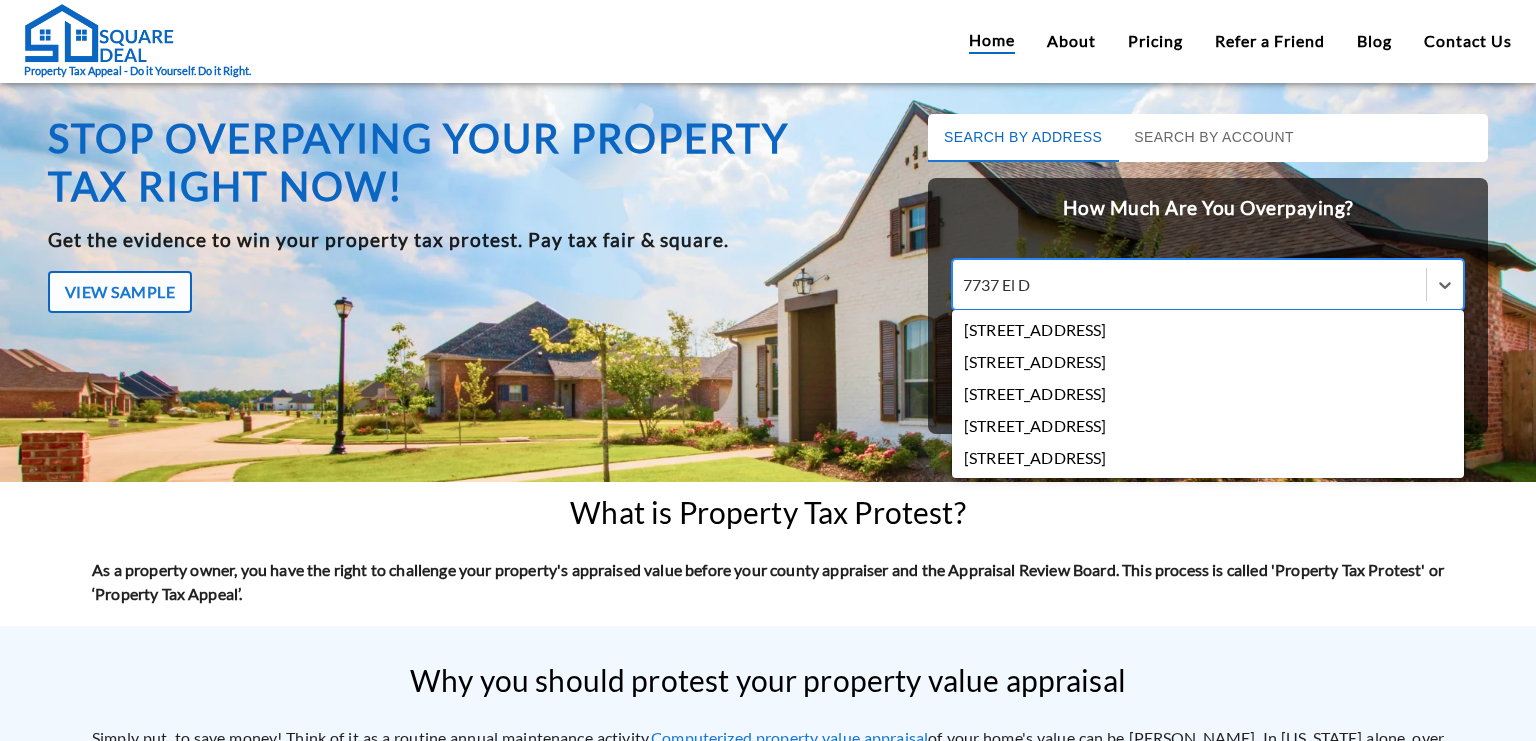 click on "7737 El Dorado Drive, Austin, TX, USA" at bounding box center (1208, 330) 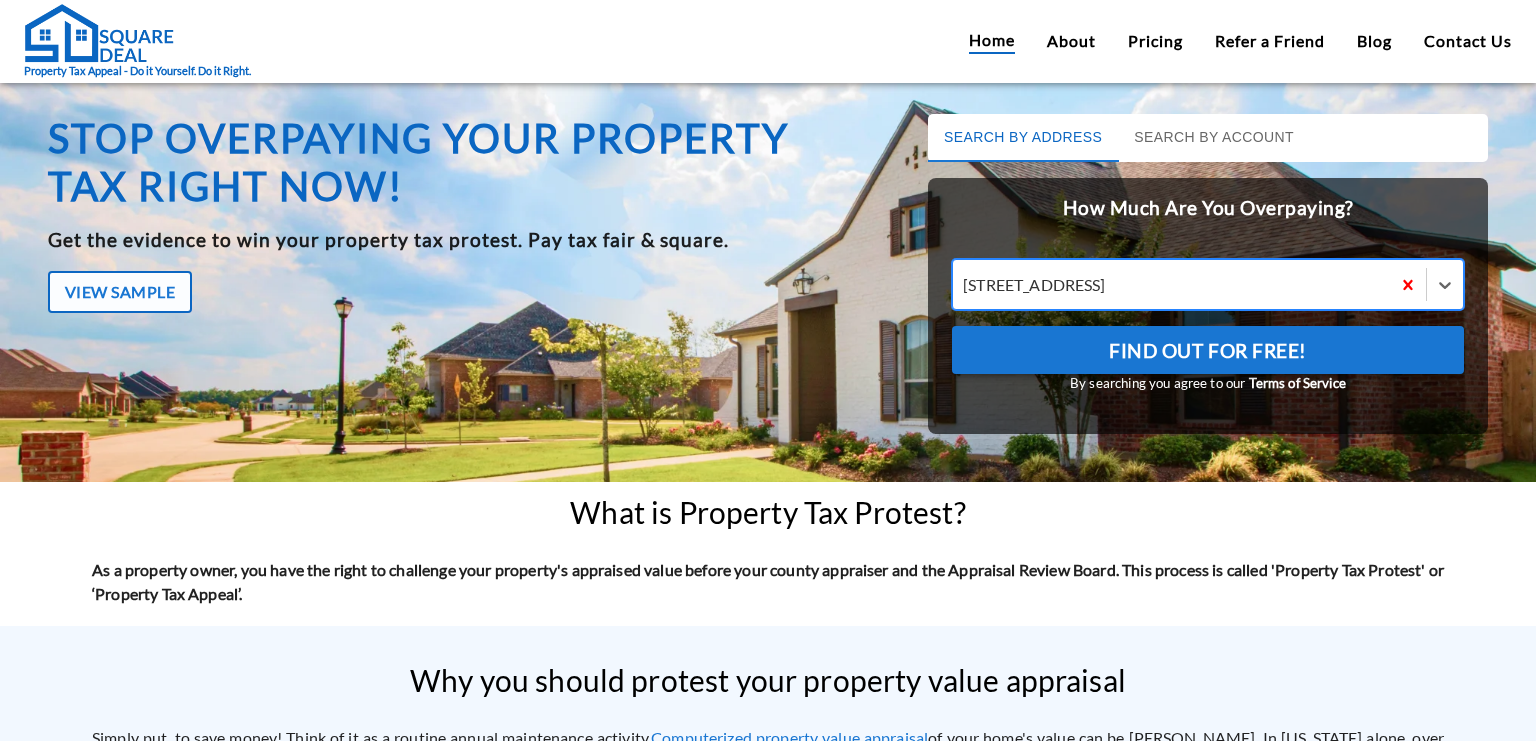 click on "Find Out For Free!" at bounding box center [1208, 350] 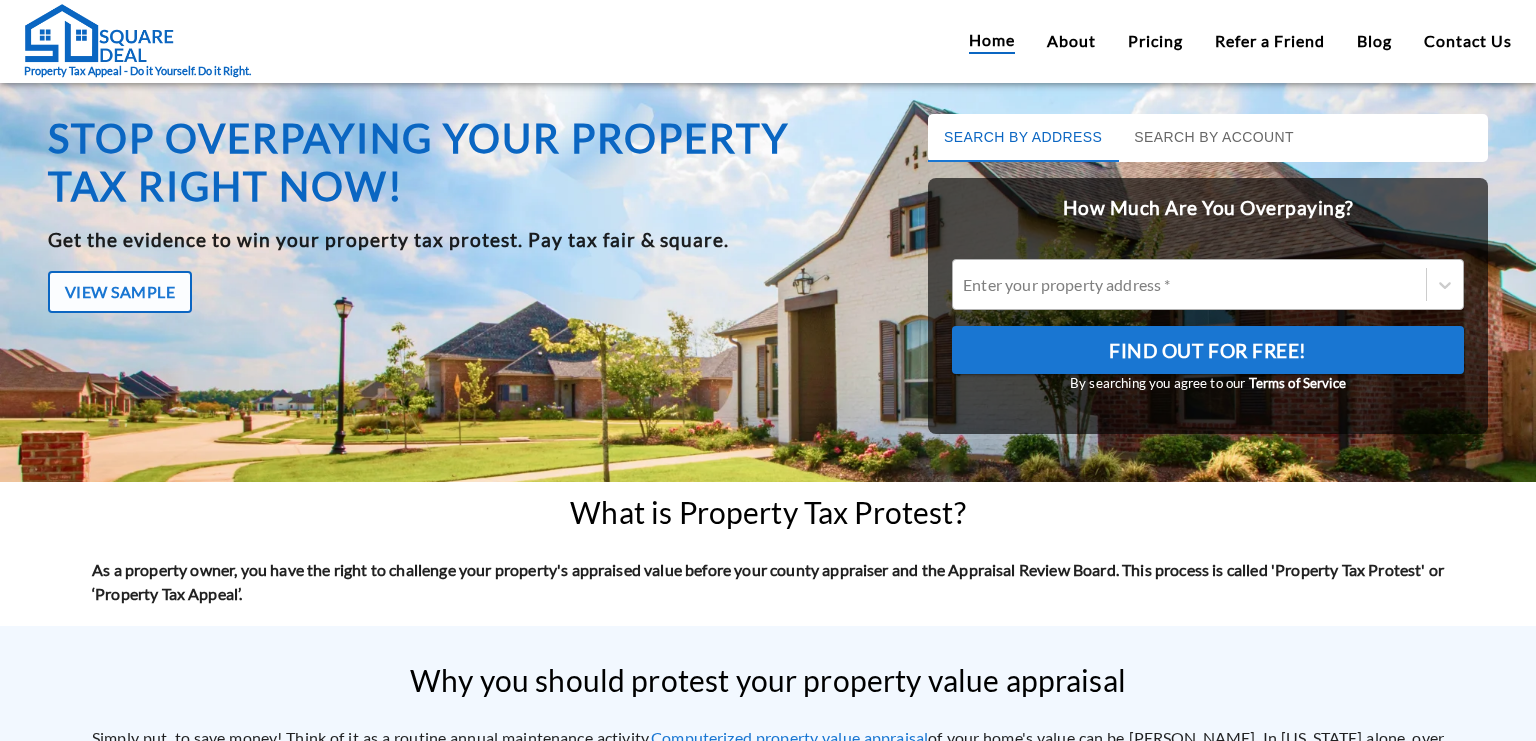 click on "Enter your property address *" at bounding box center (1189, 284) 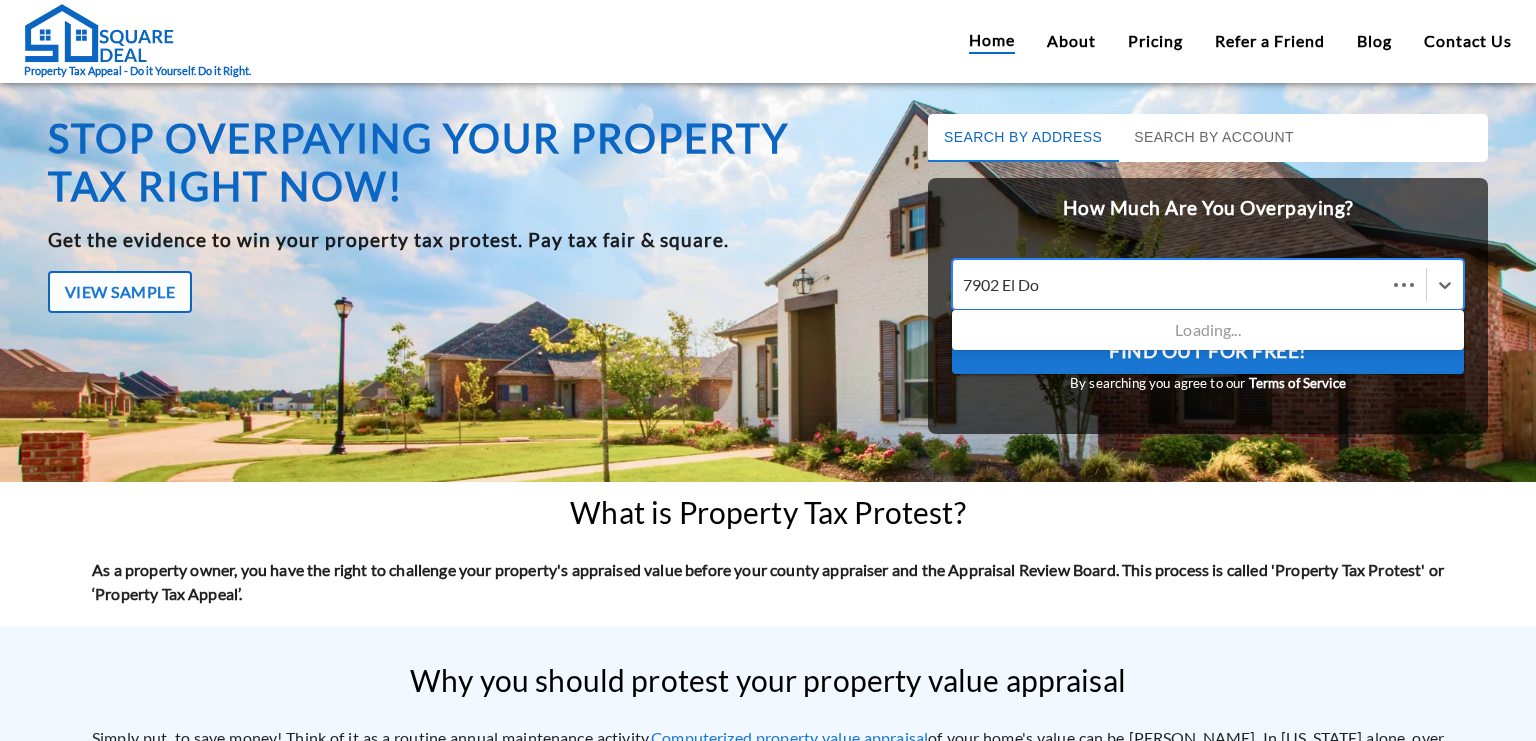 type on "7902 El Dor" 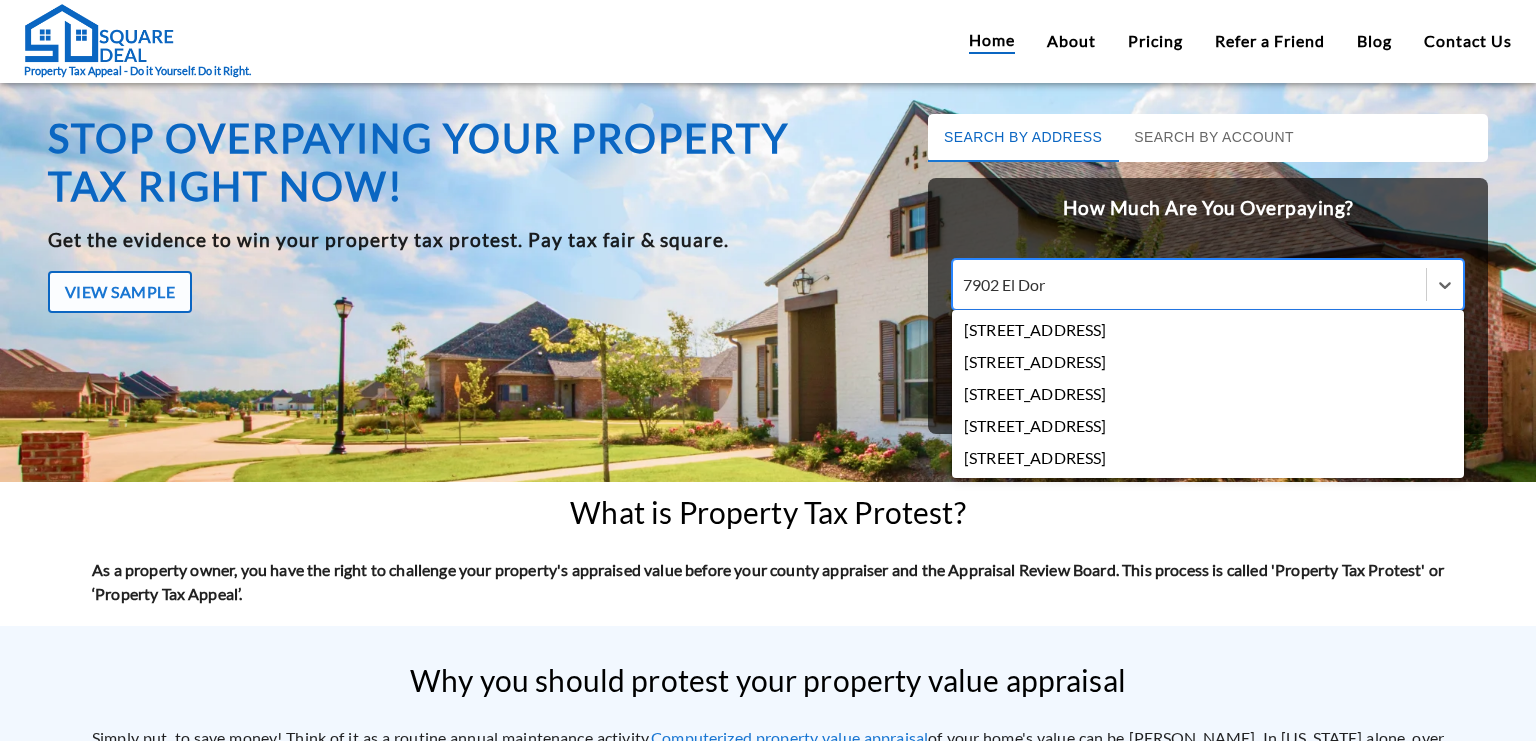 click on "7902 El Dorado Drive, Austin, TX, USA" at bounding box center (1208, 330) 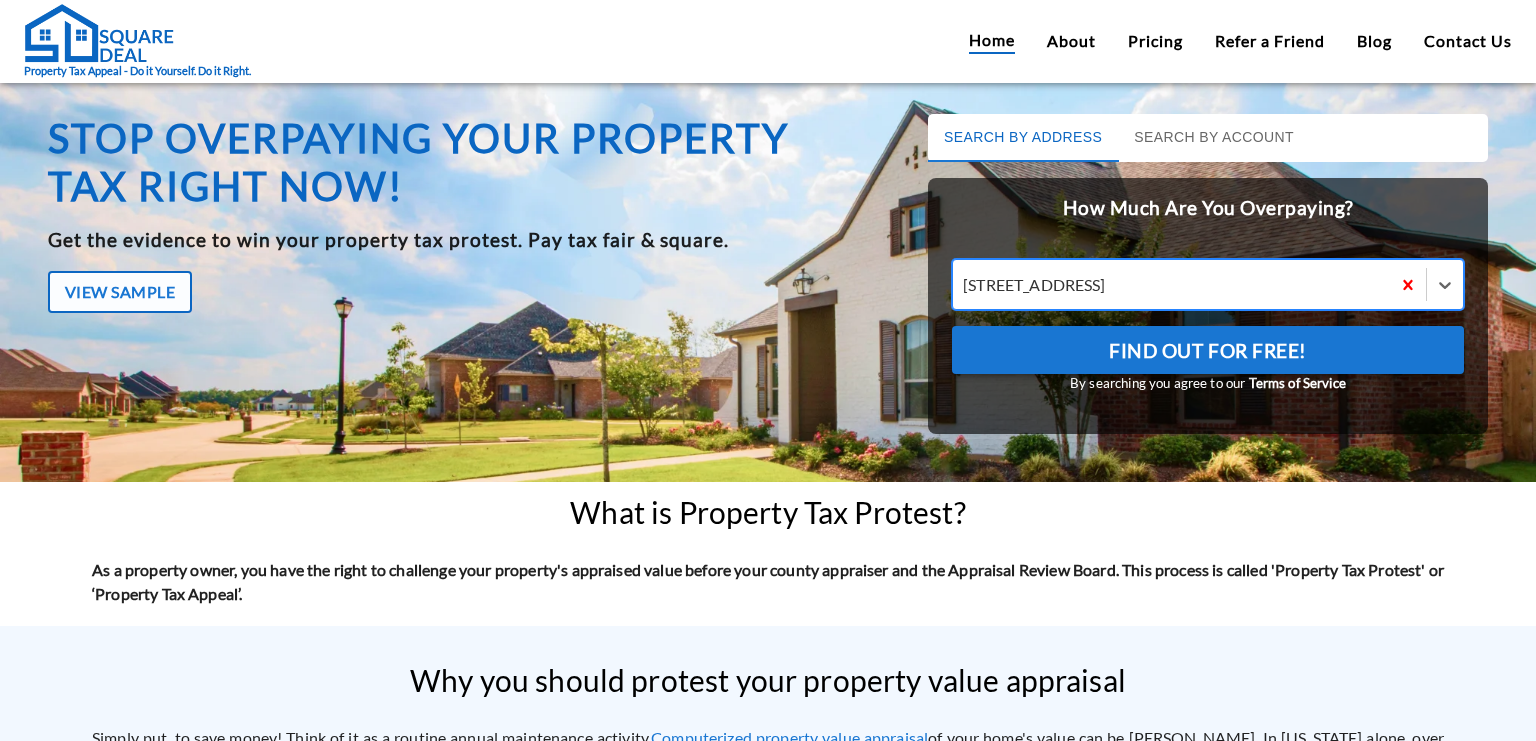 click on "Find Out For Free!" at bounding box center (1208, 350) 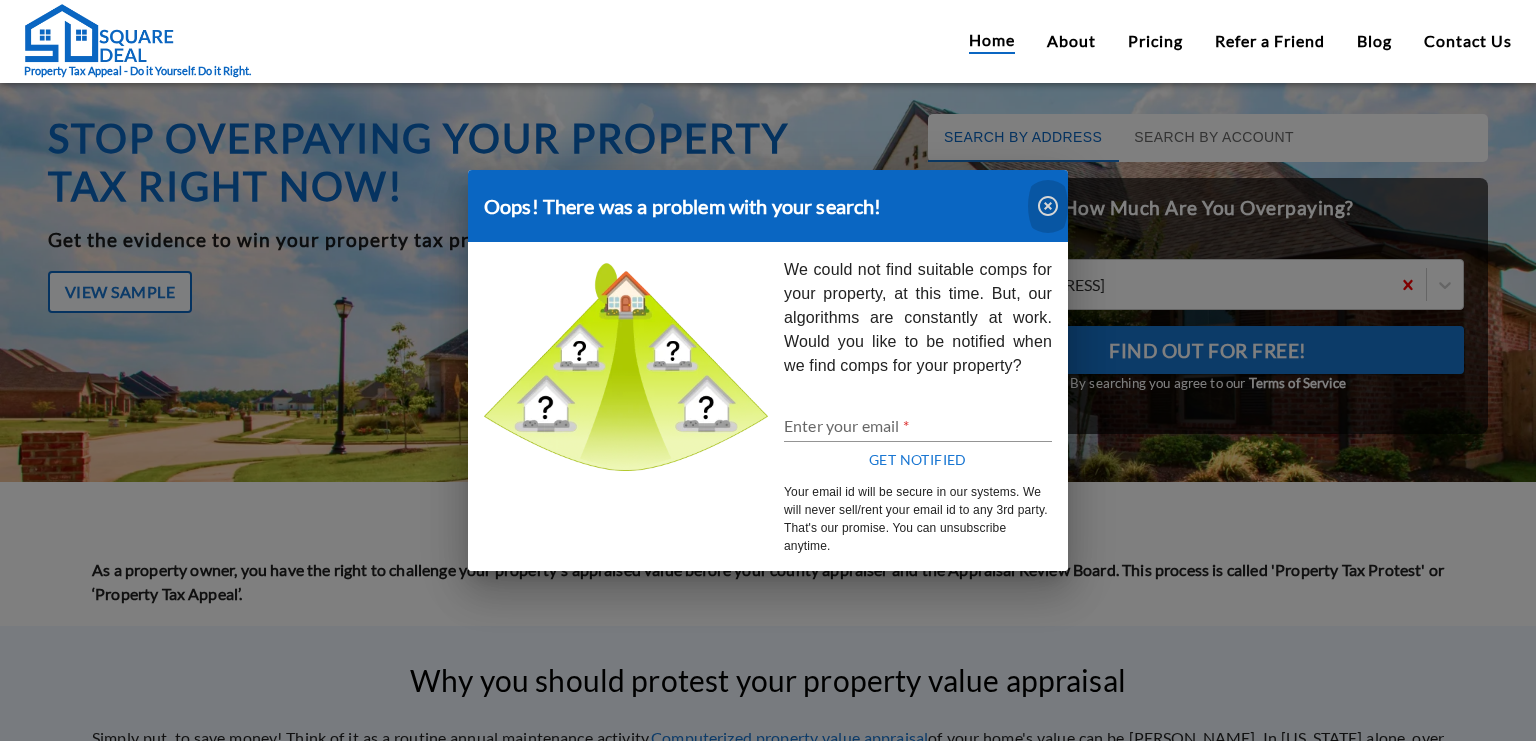 click 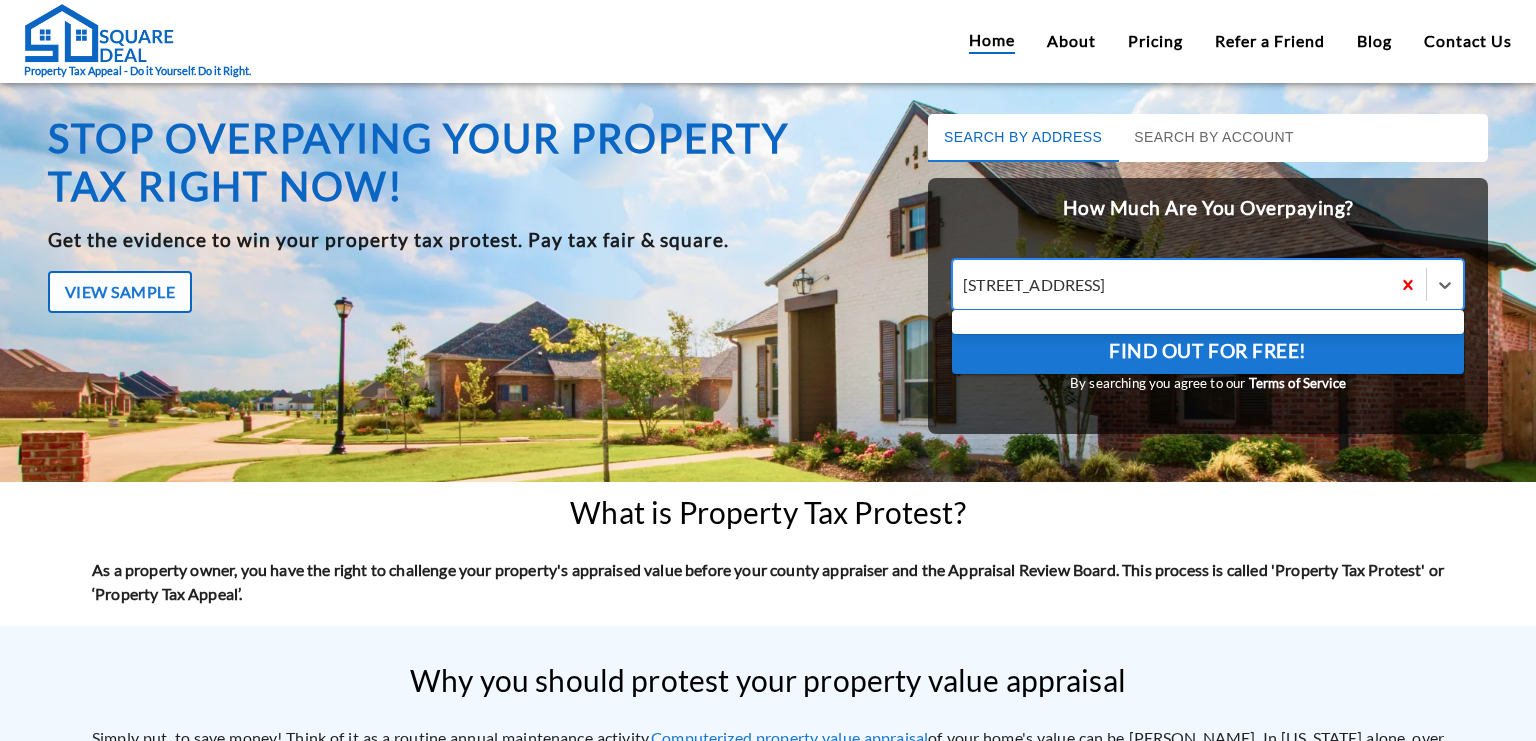drag, startPoint x: 966, startPoint y: 288, endPoint x: 980, endPoint y: 282, distance: 15.231546 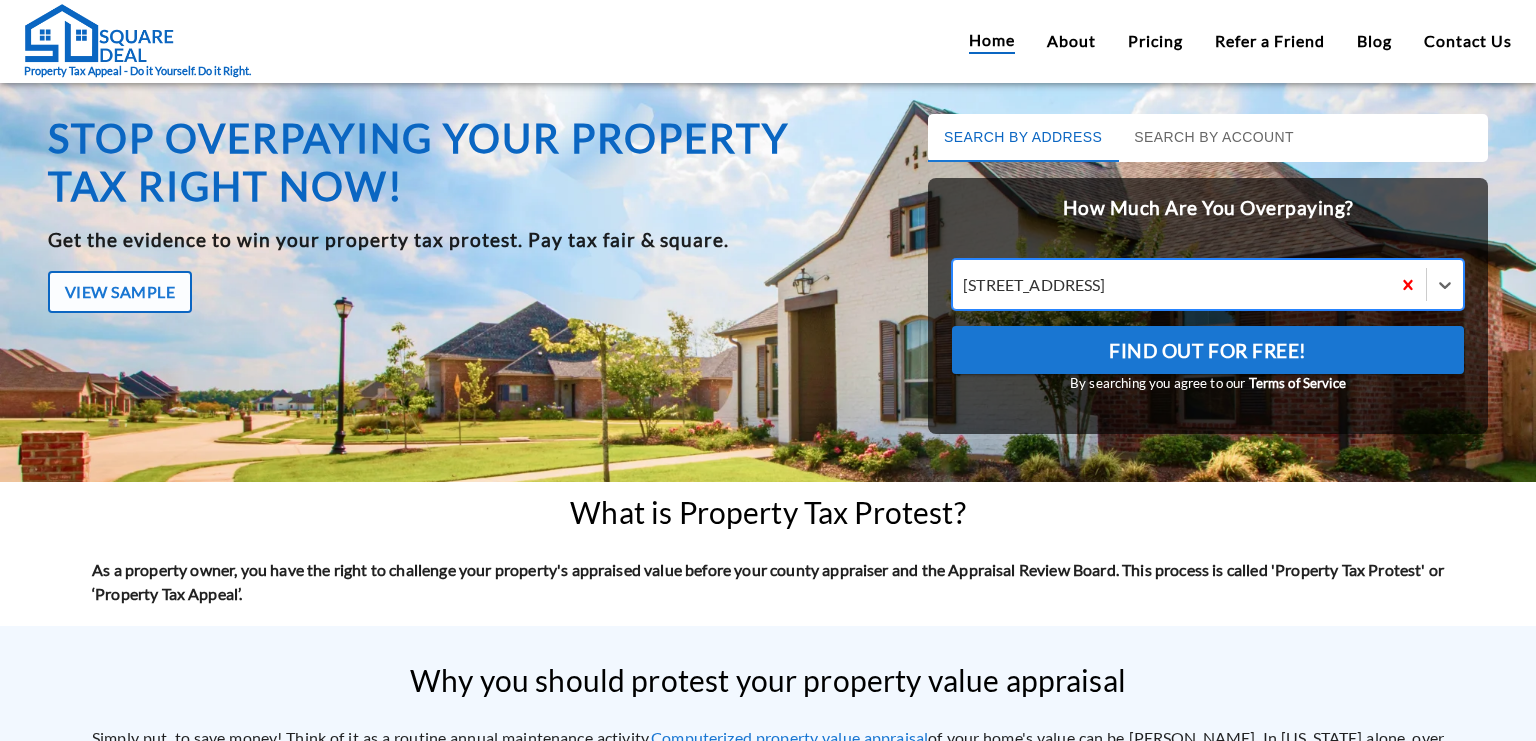 click at bounding box center [1171, 284] 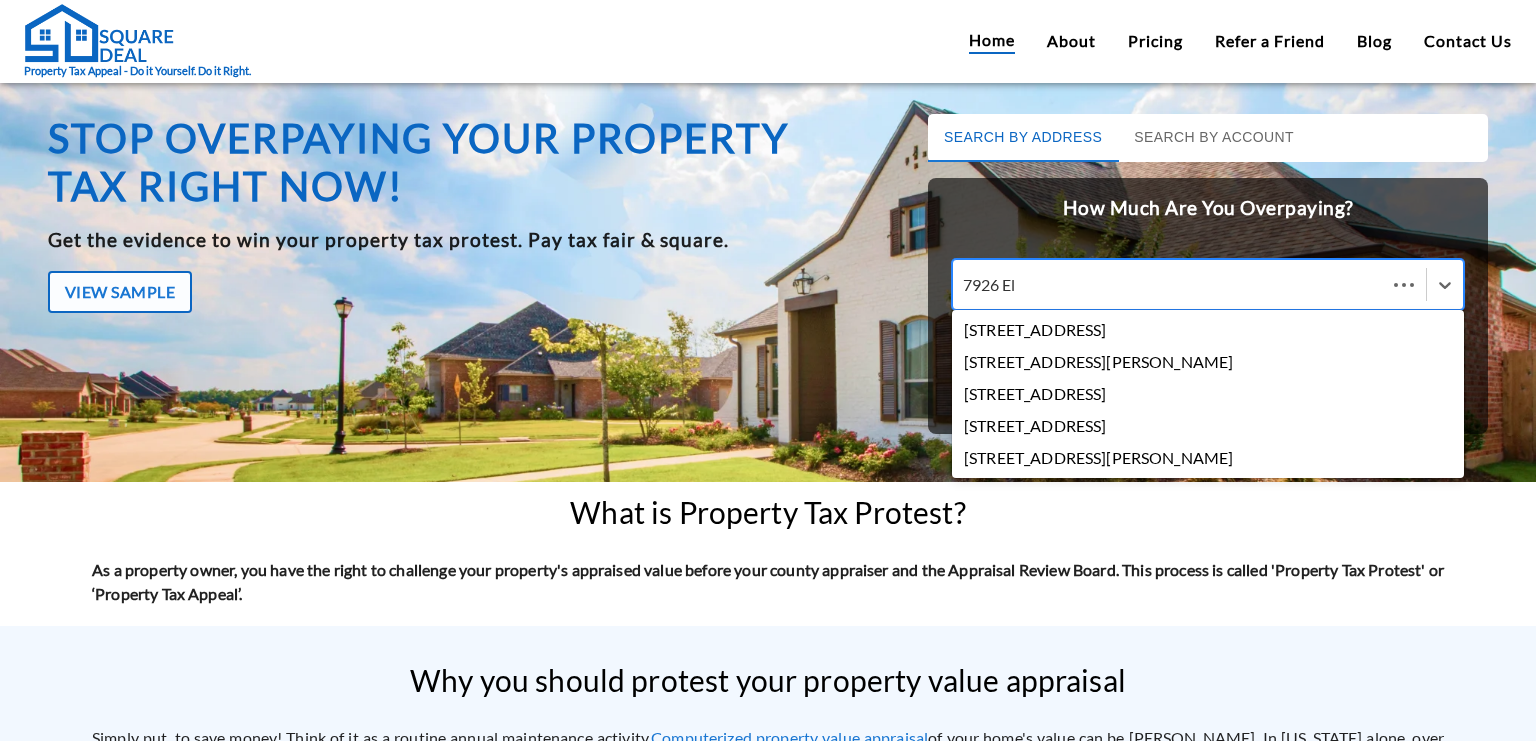 type on "7926 El D" 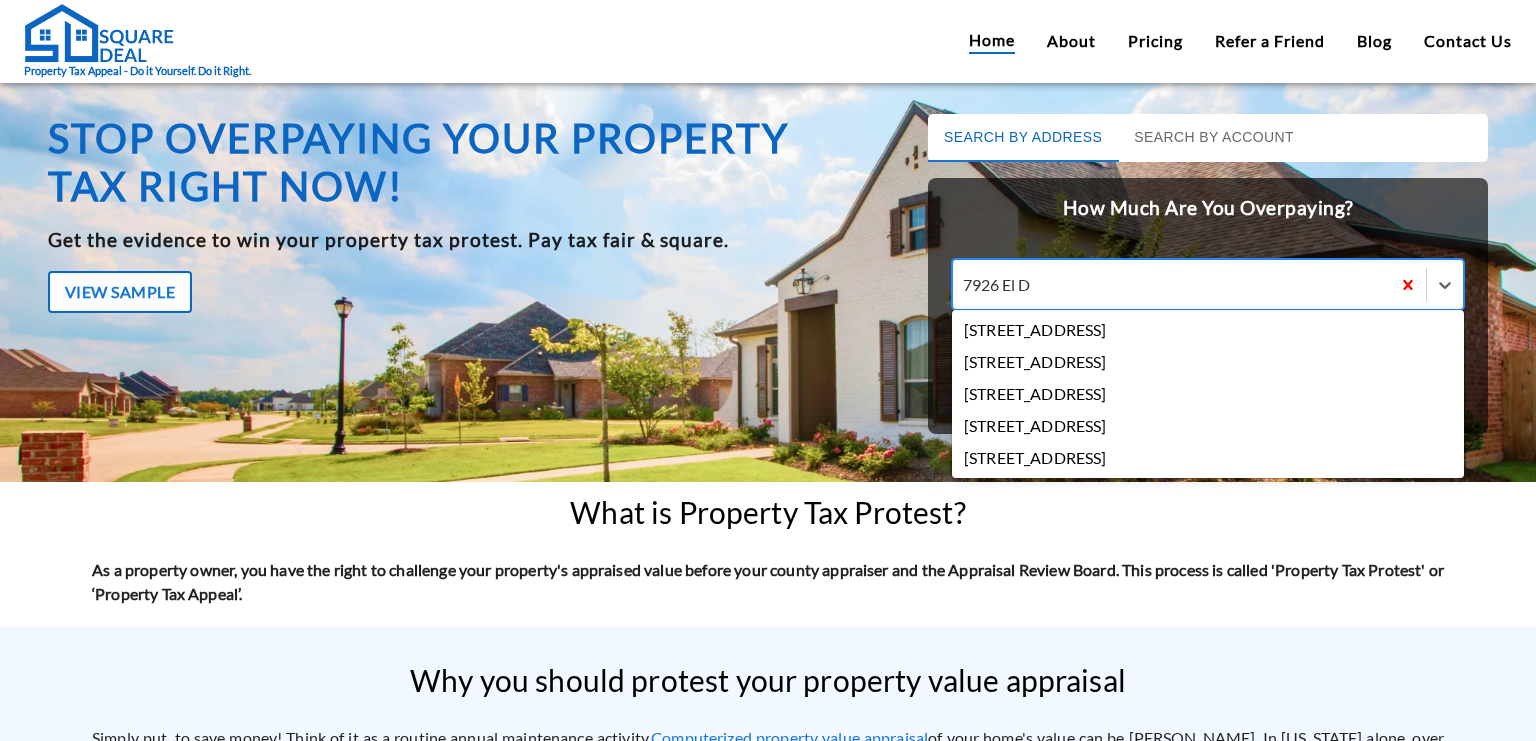 click on "7926 El Dorado Drive, Austin, TX, USA" at bounding box center (1208, 330) 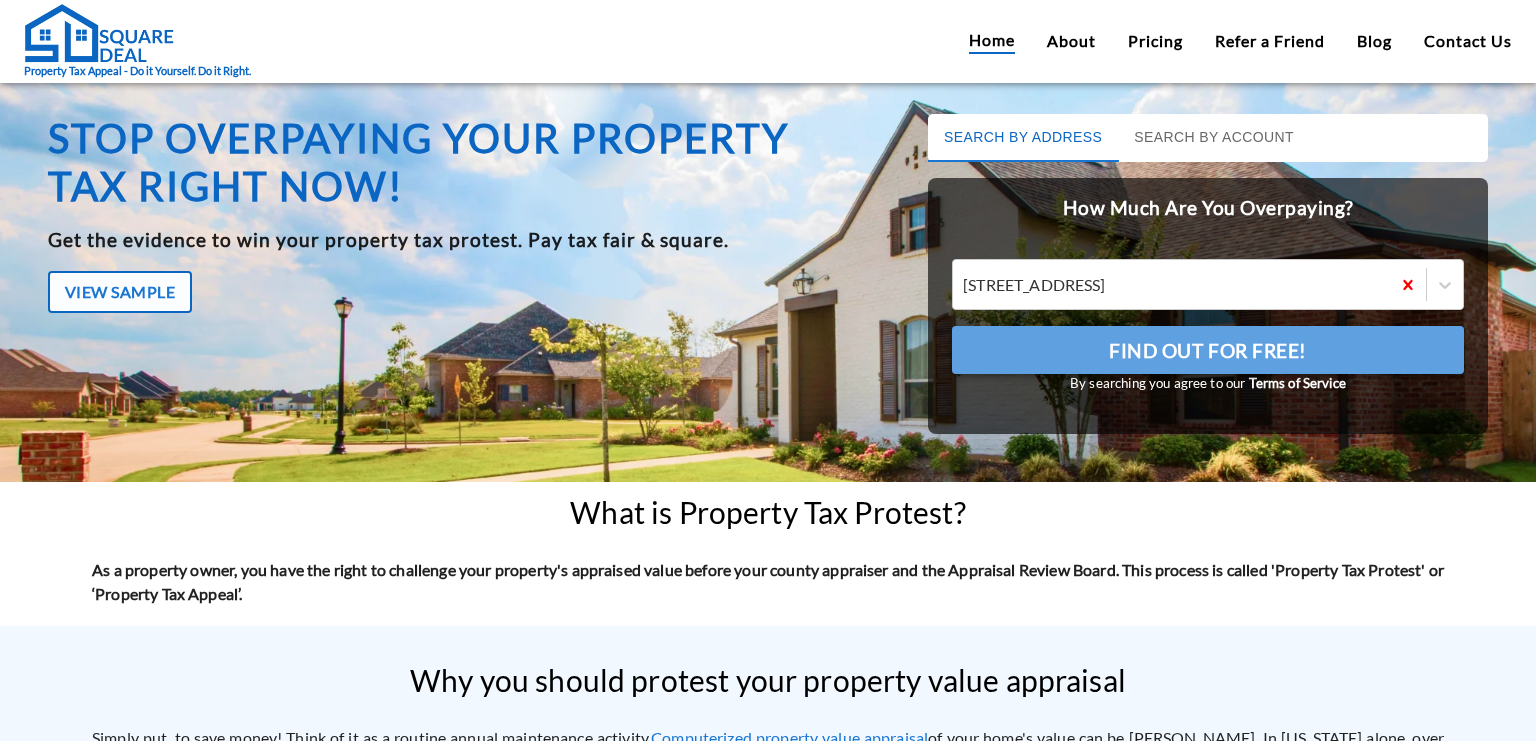click on "Find Out For Free!" at bounding box center (1208, 350) 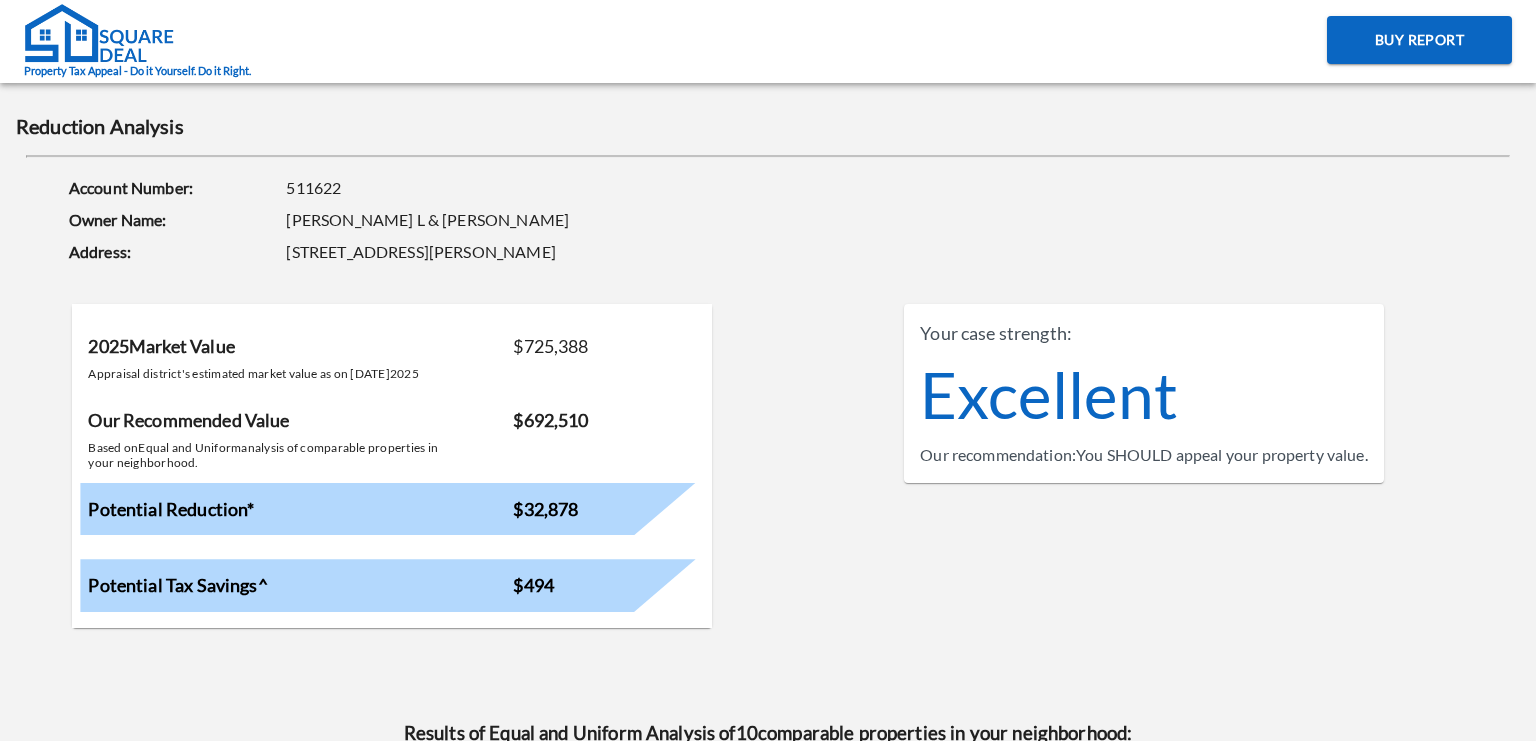 click on "Address:   7926 El Dorado Dr  Austin 78737" at bounding box center (794, 252) 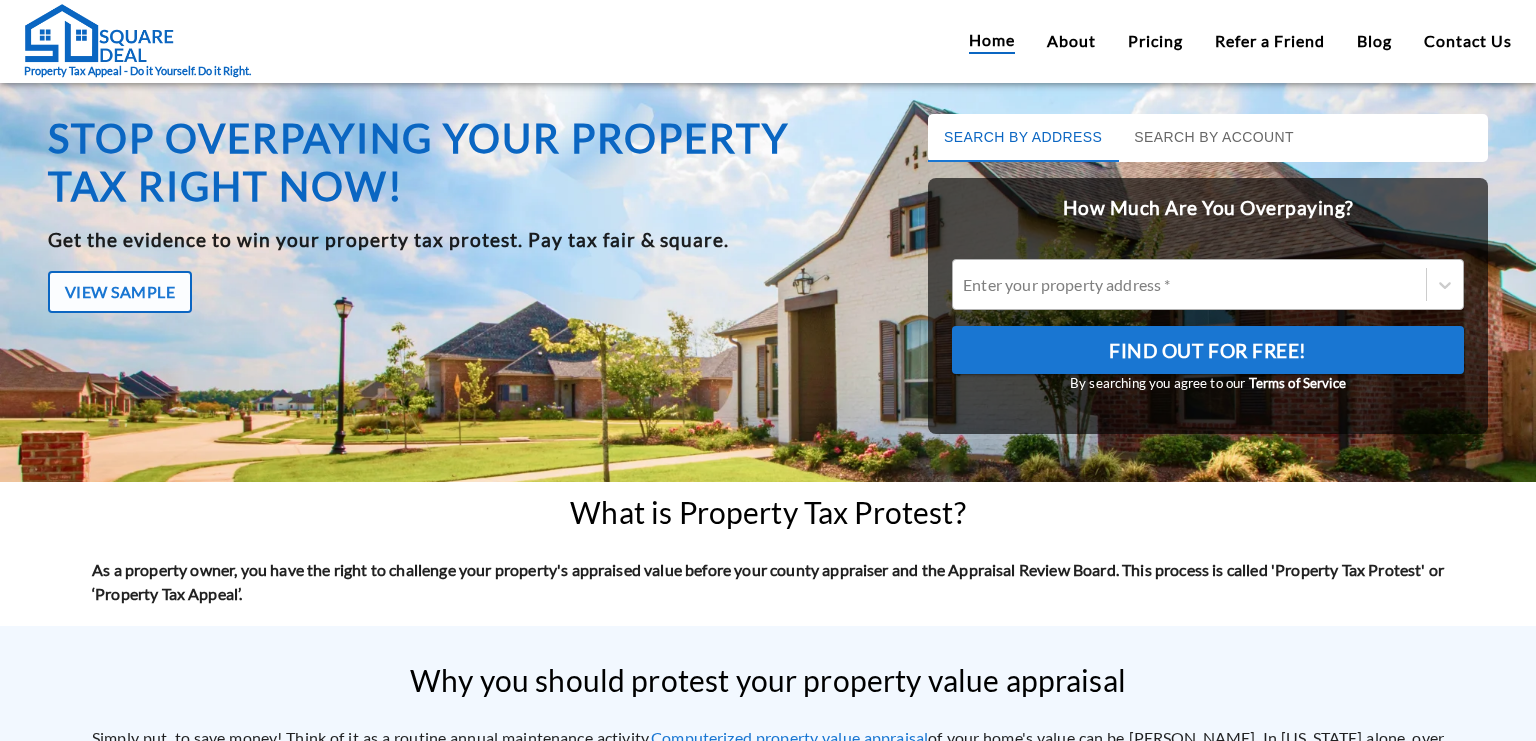 click at bounding box center (1189, 284) 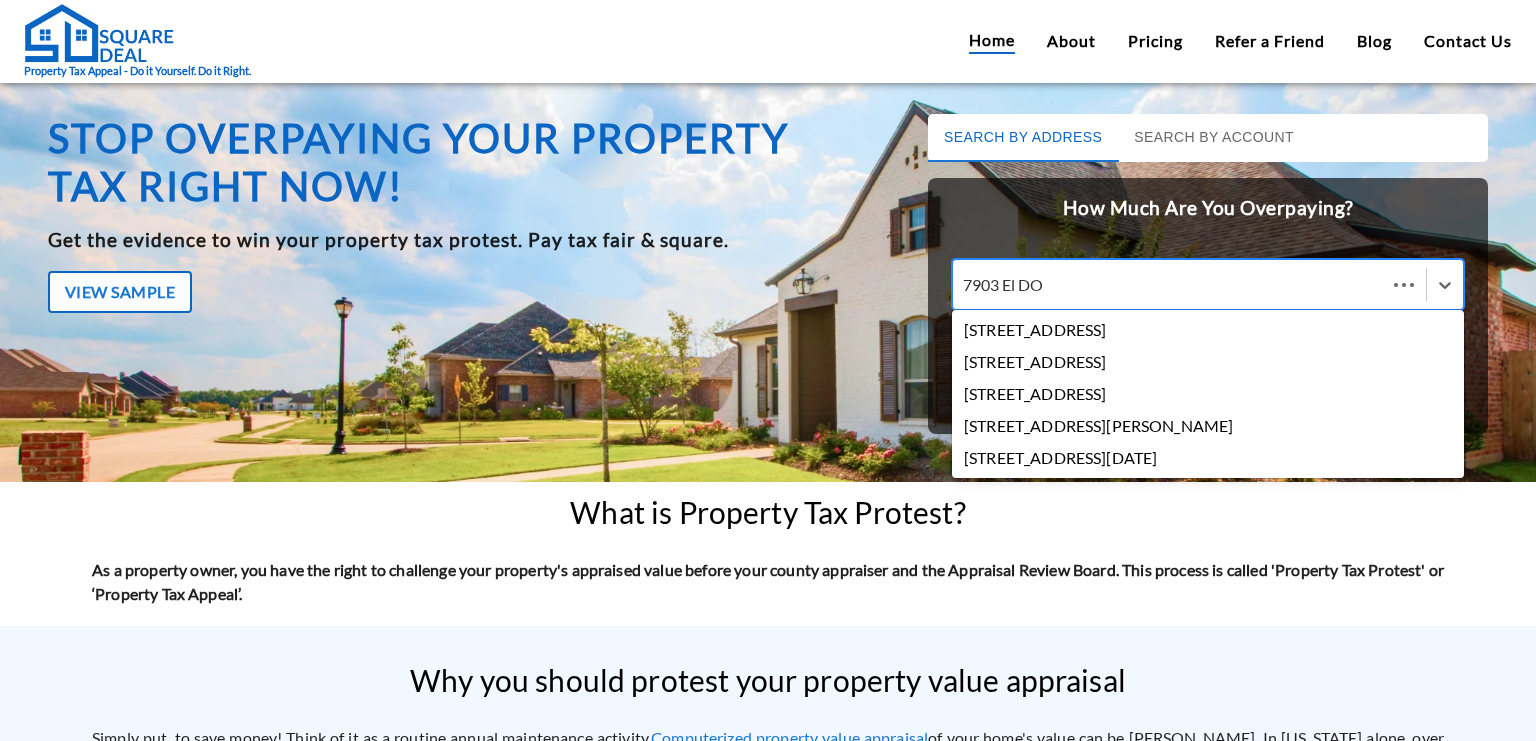 type on "7903 El DOr" 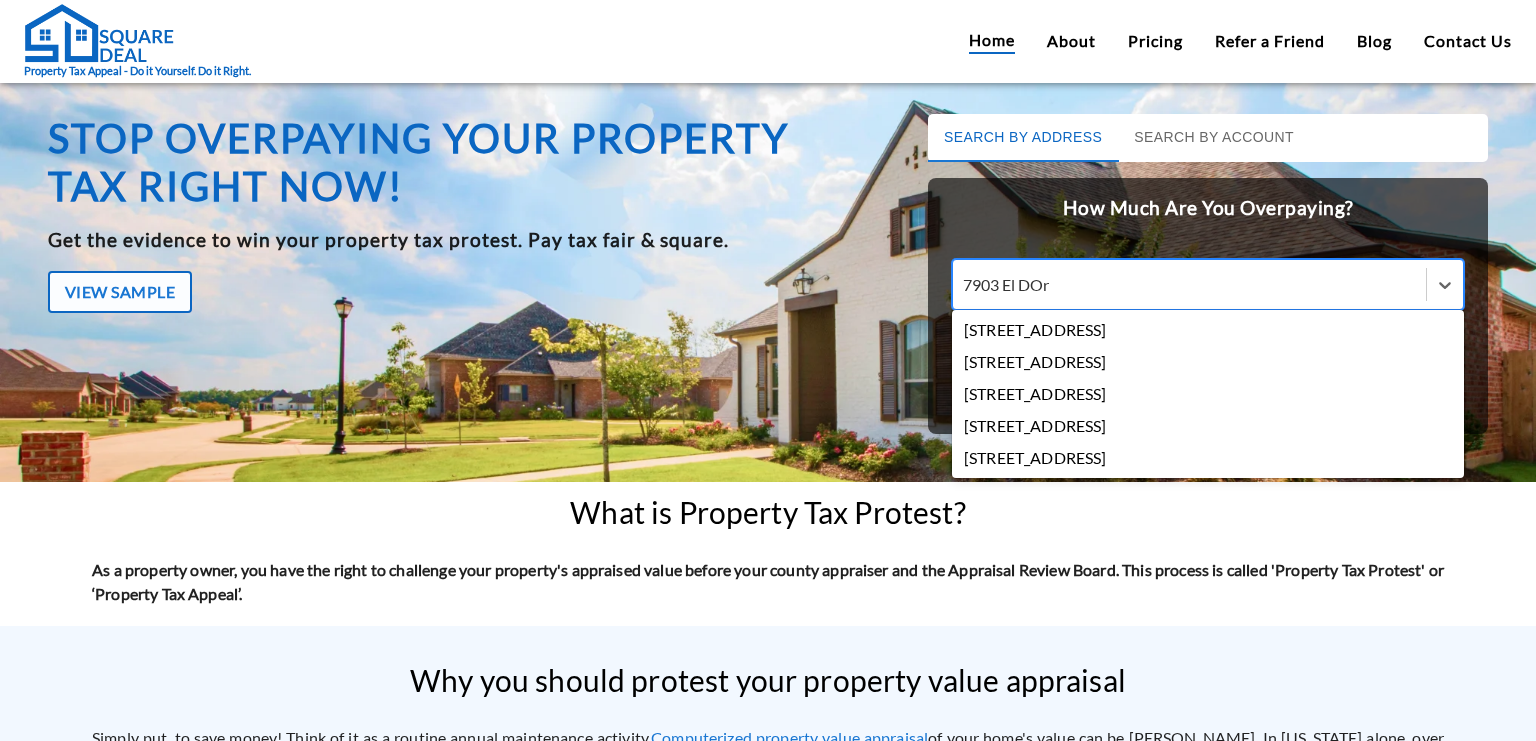 click on "7903 El Dorado Drive, Austin, TX, USA" at bounding box center (1208, 330) 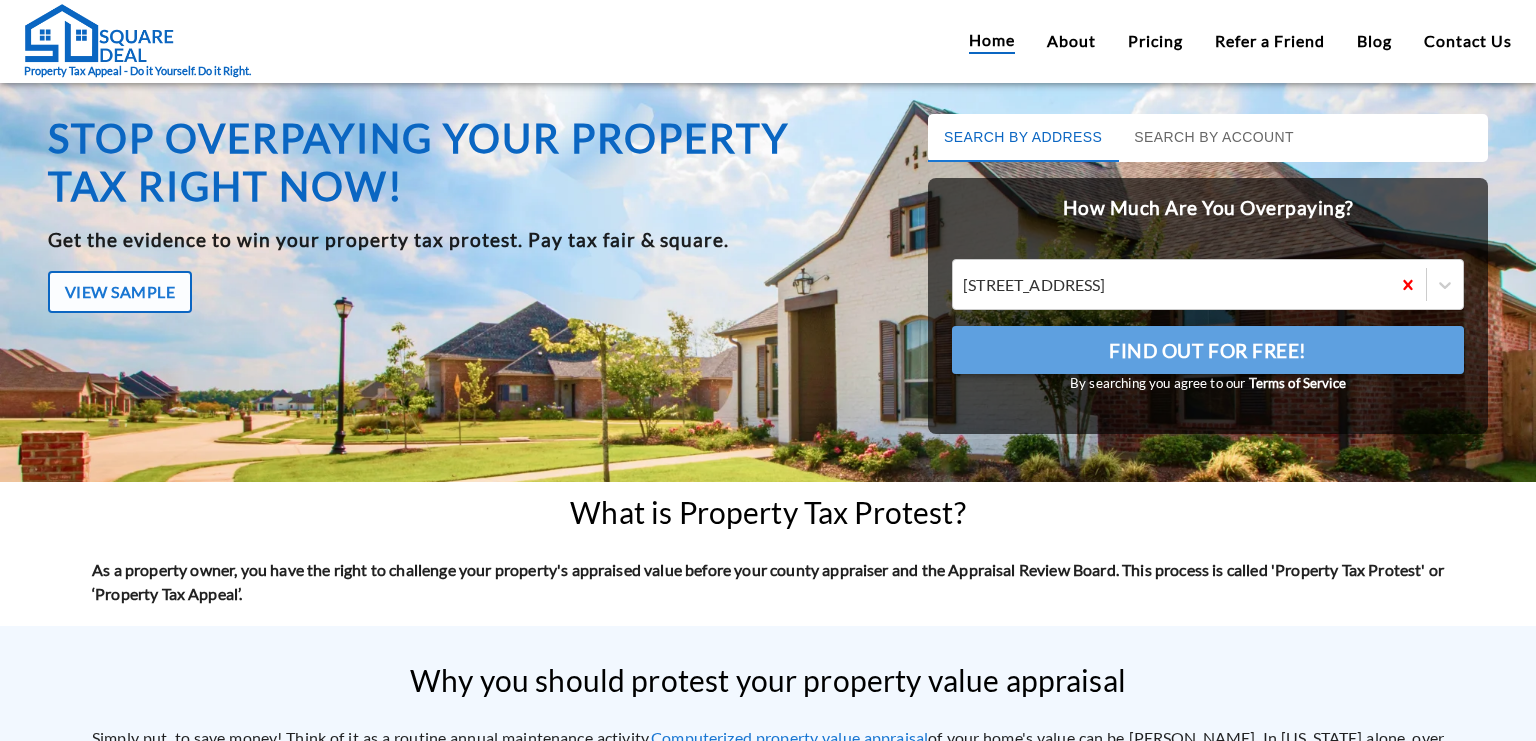 click on "Find Out For Free!" at bounding box center [1208, 351] 